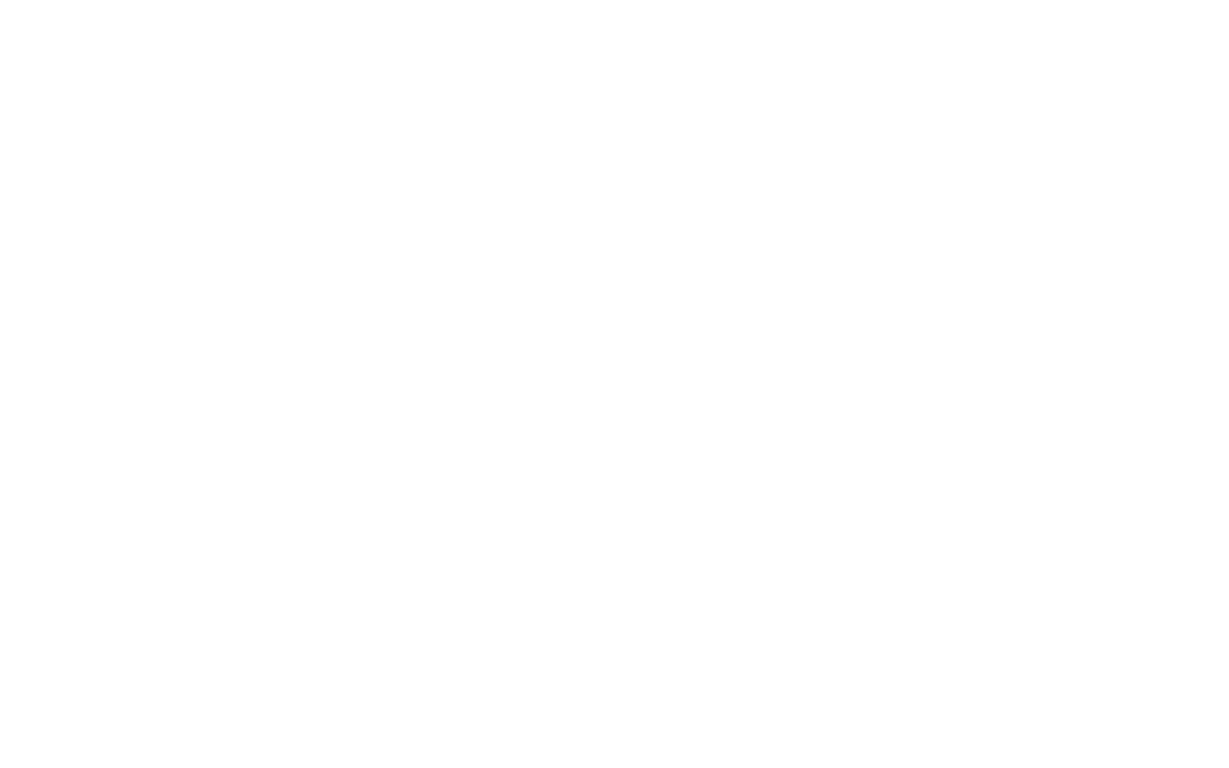 scroll, scrollTop: 0, scrollLeft: 0, axis: both 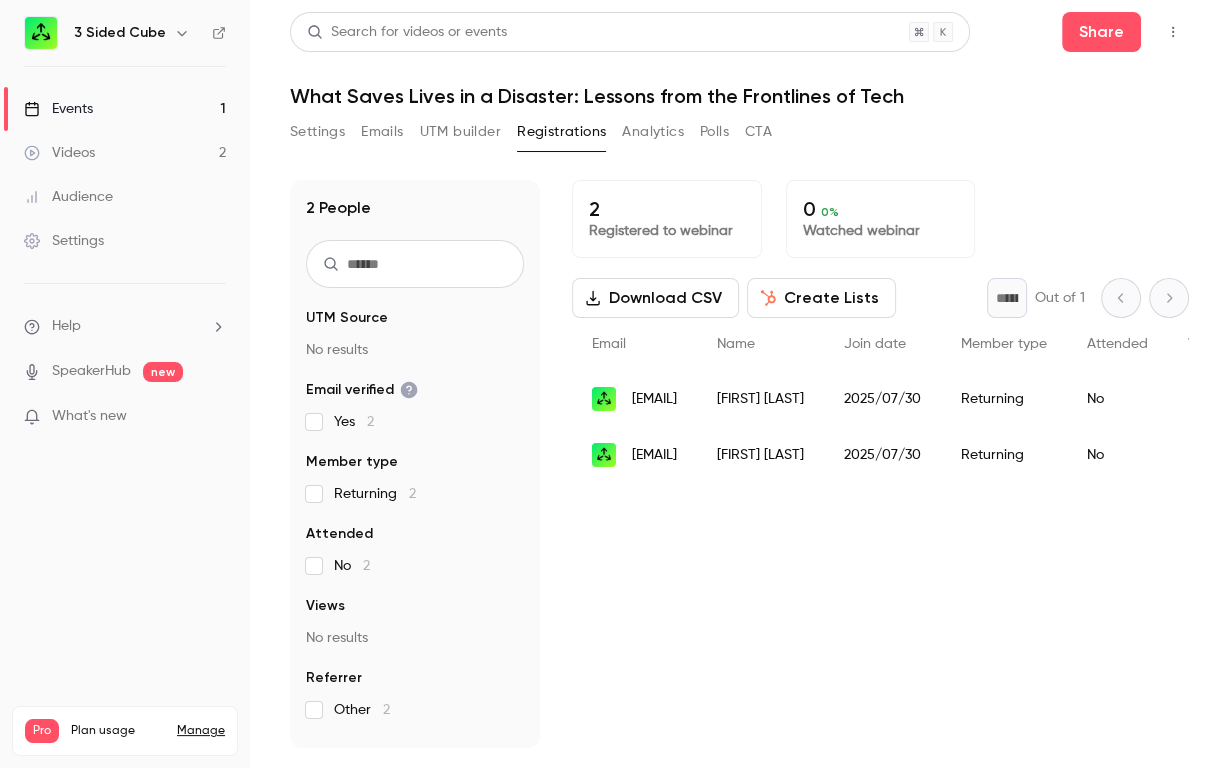 click on "Events 1" at bounding box center (125, 109) 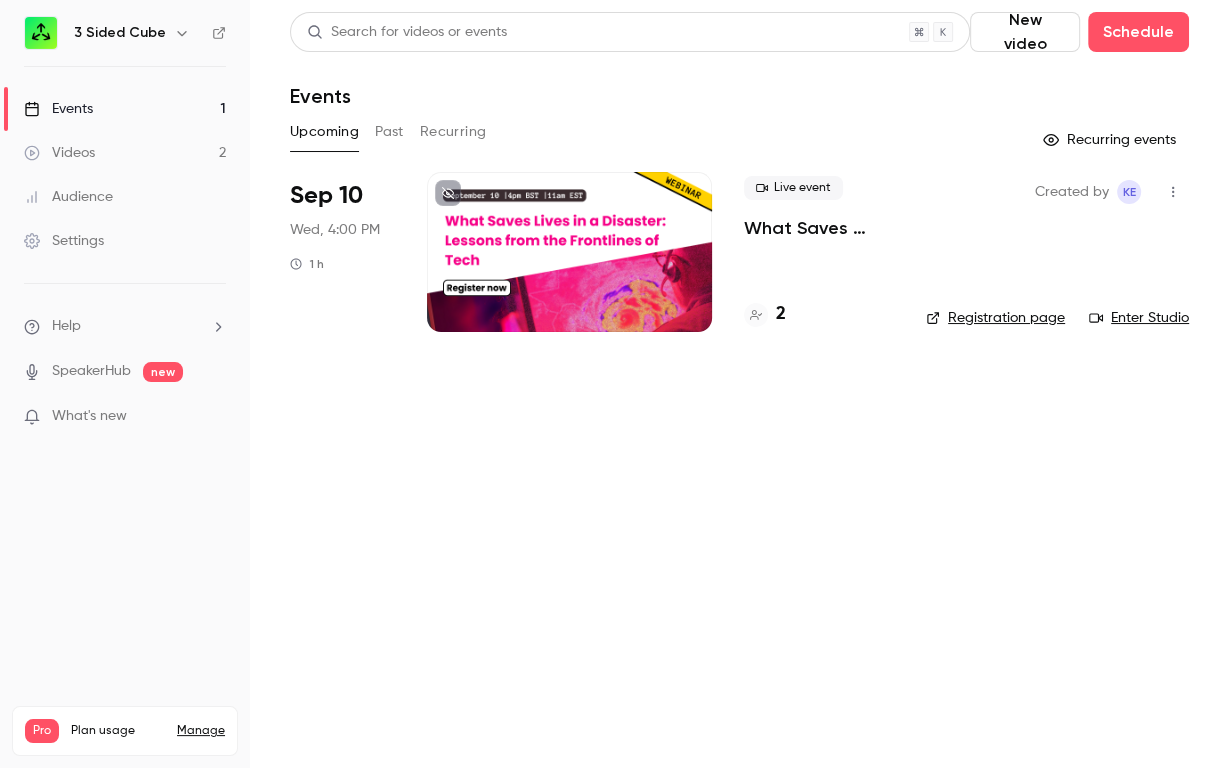 click on "Videos 2" at bounding box center [125, 153] 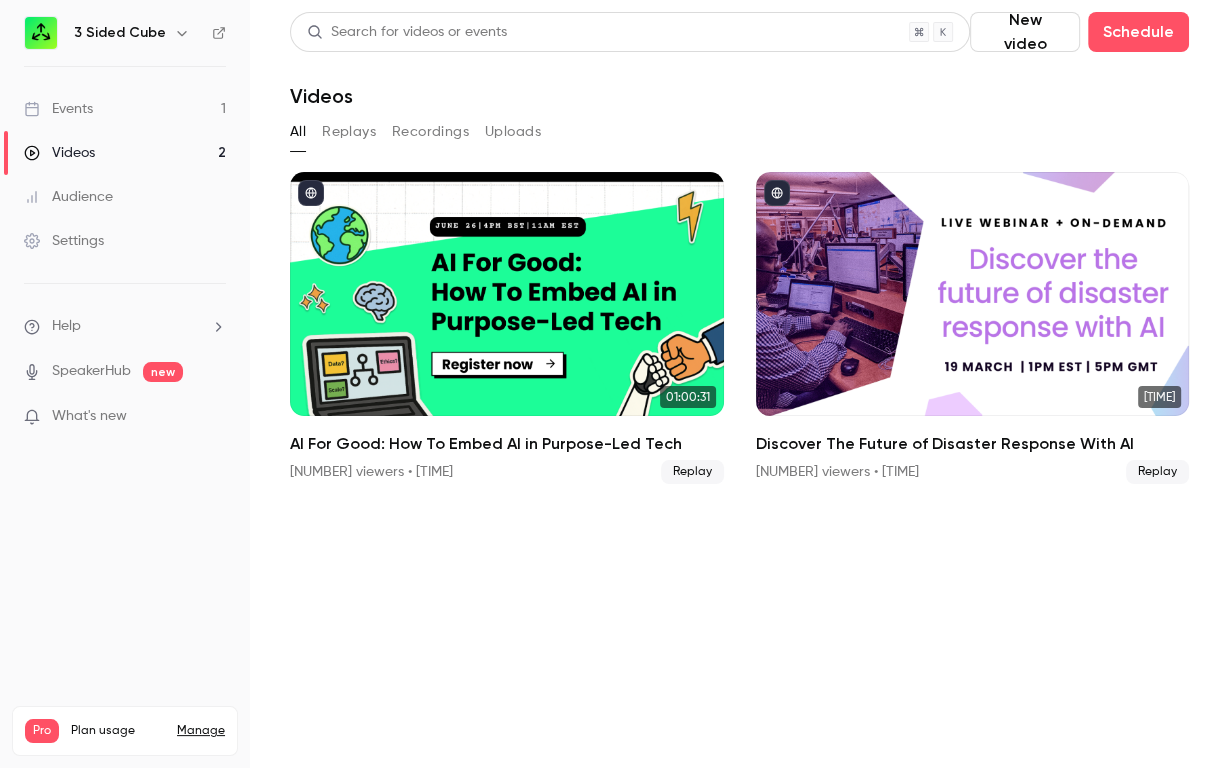 click on "[NUMBER] [PRODUCT] [NUMBER] Videos [NUMBER] Audience Settings Help SpeakerHub new What's new Pro Plan usage Manage Videos [NUMBER]  / [NUMBER] Monthly registrants [NUMBER]  / [NUMBER]" at bounding box center [125, 384] 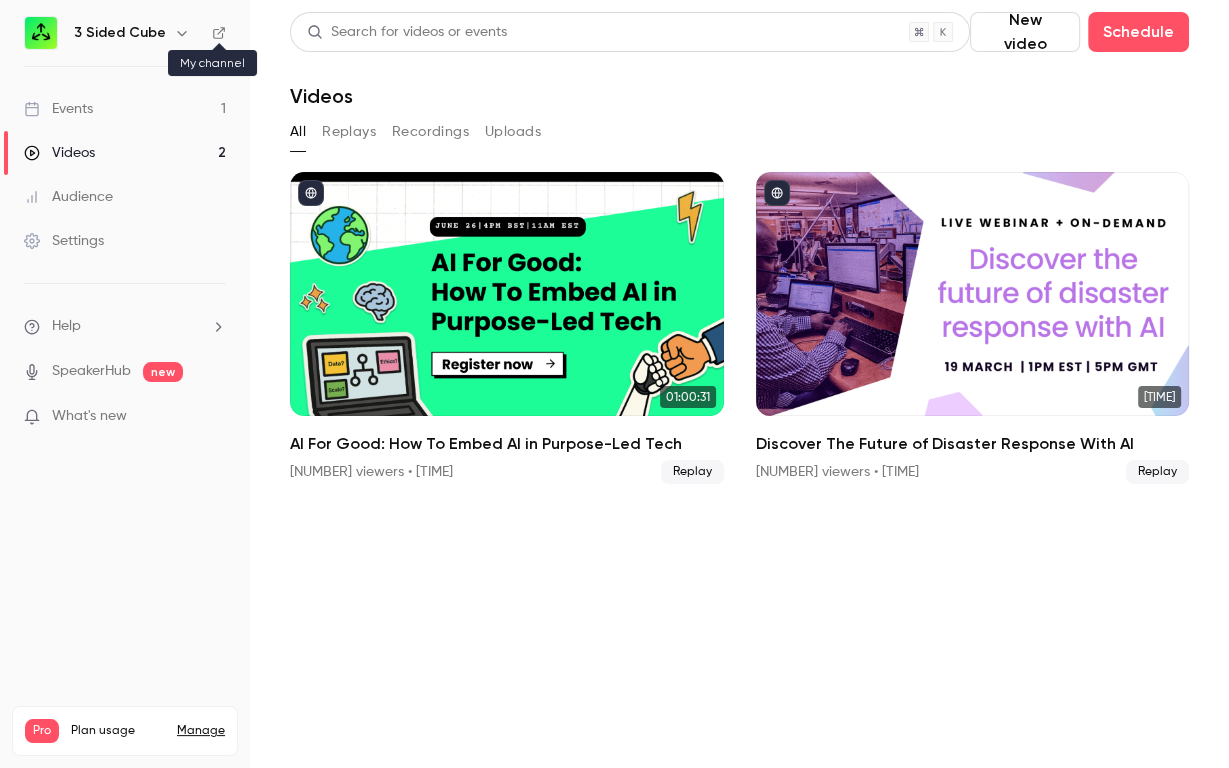 click 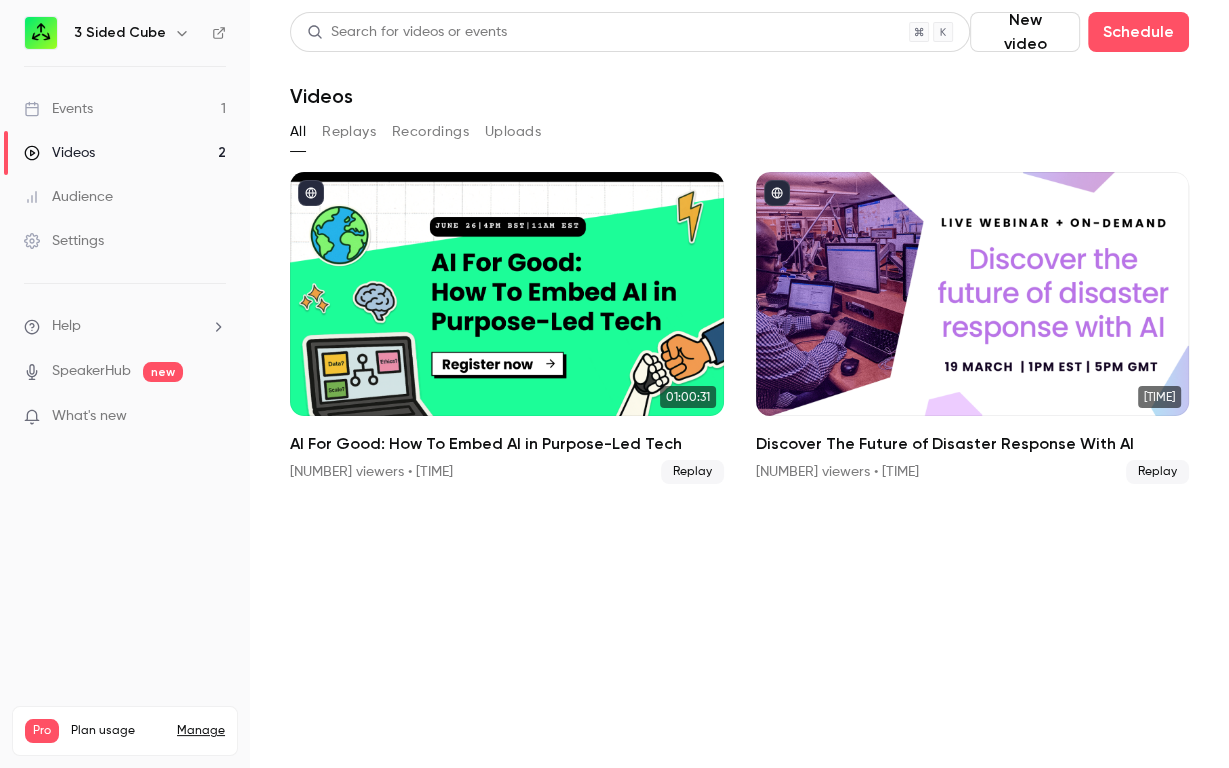 click on "Events 1" at bounding box center (125, 109) 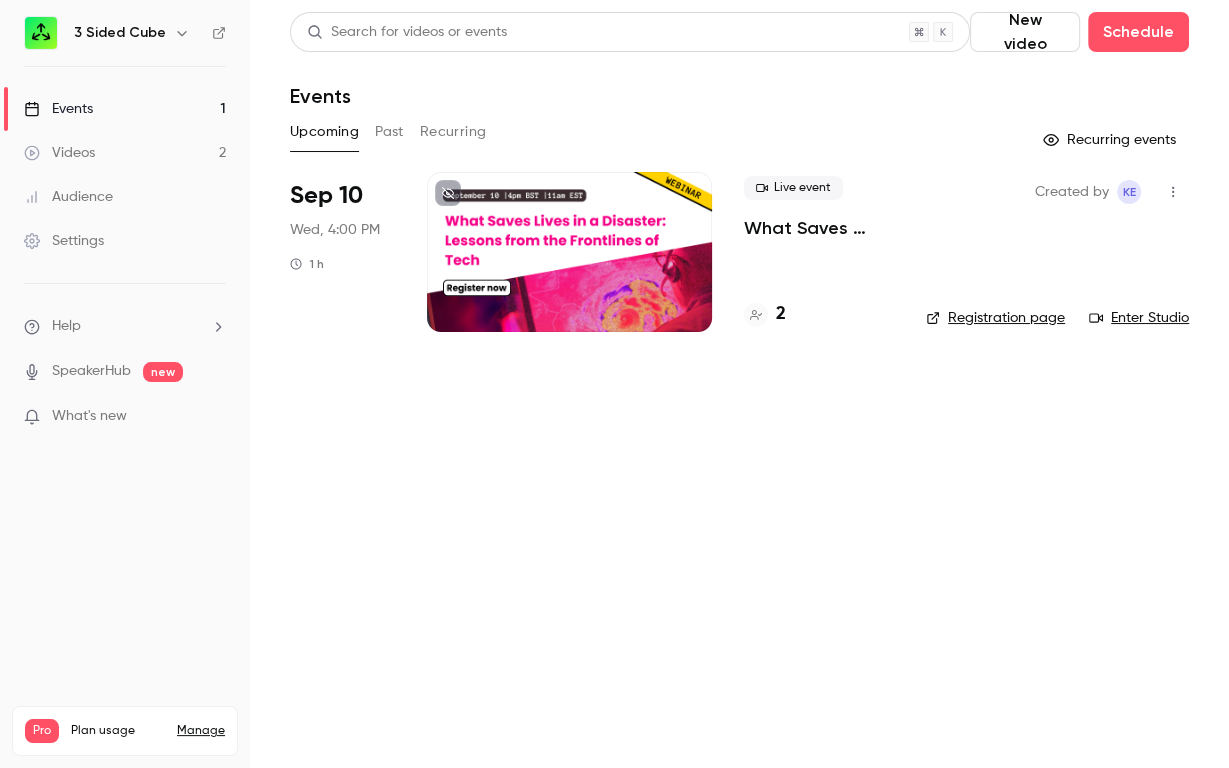 click at bounding box center [569, 252] 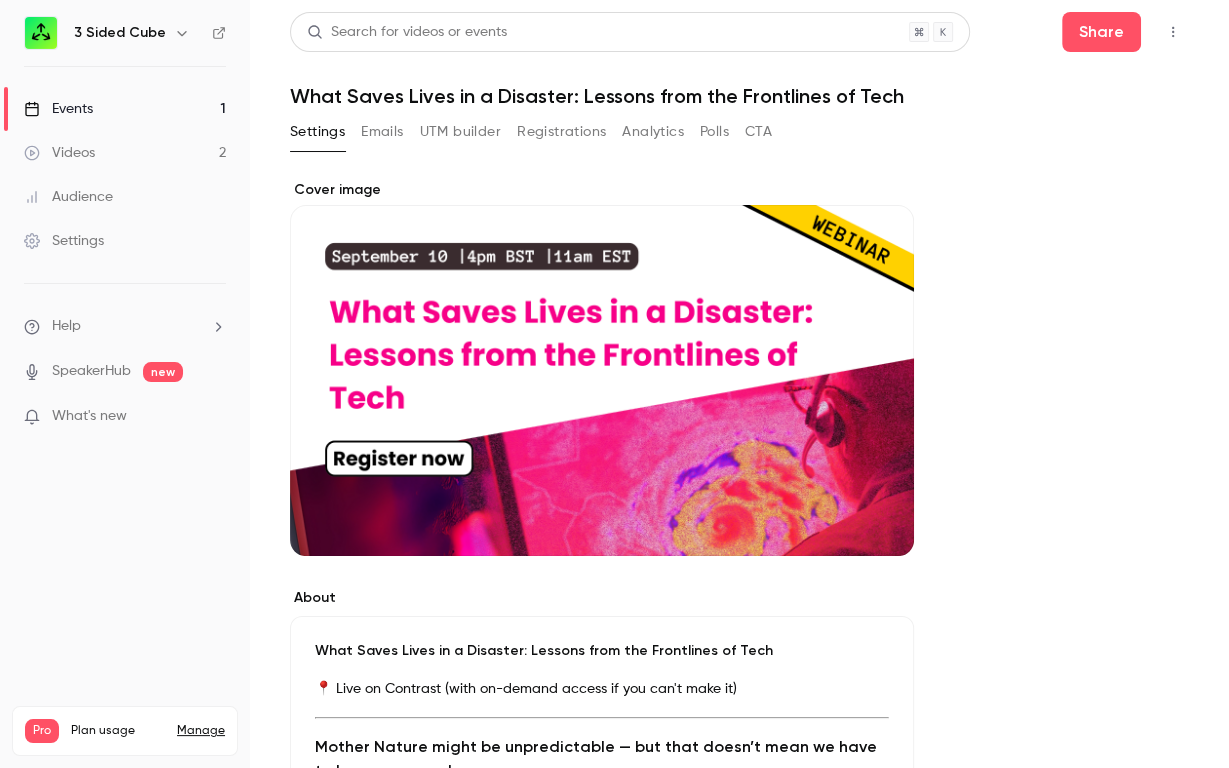 scroll, scrollTop: 678, scrollLeft: 0, axis: vertical 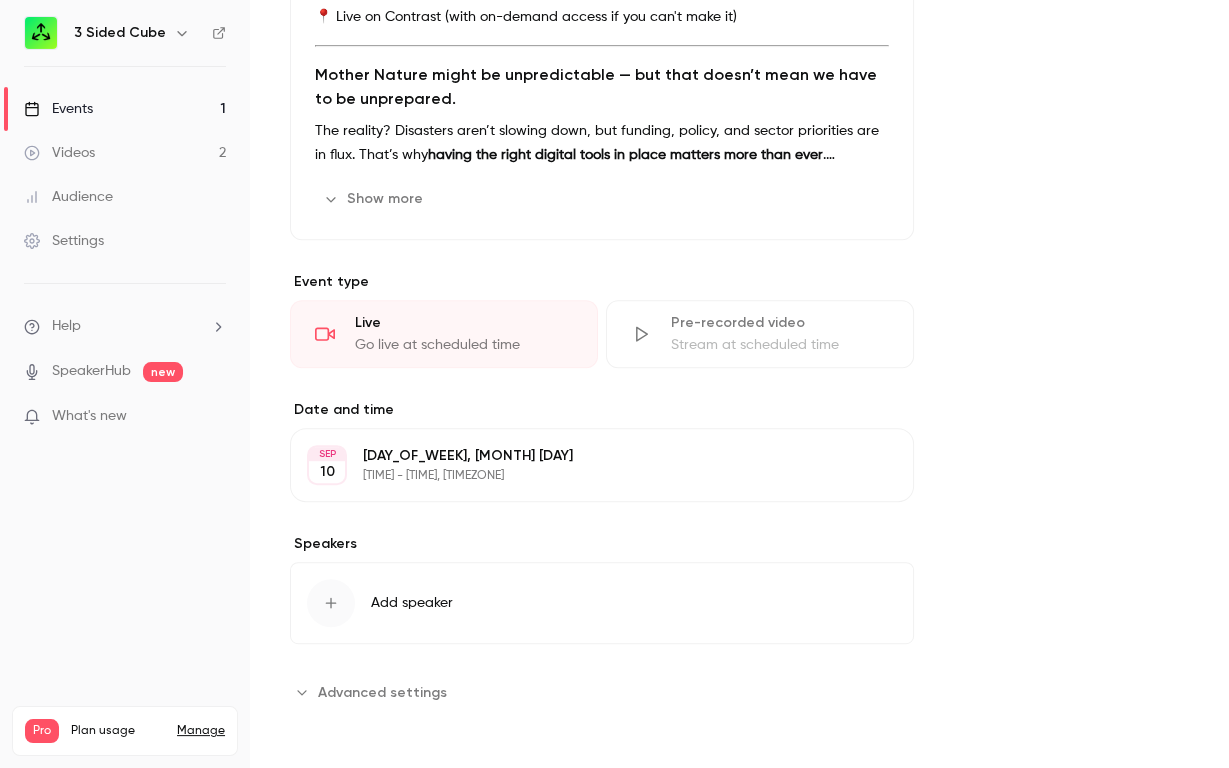 click on "Add speaker" at bounding box center [412, 603] 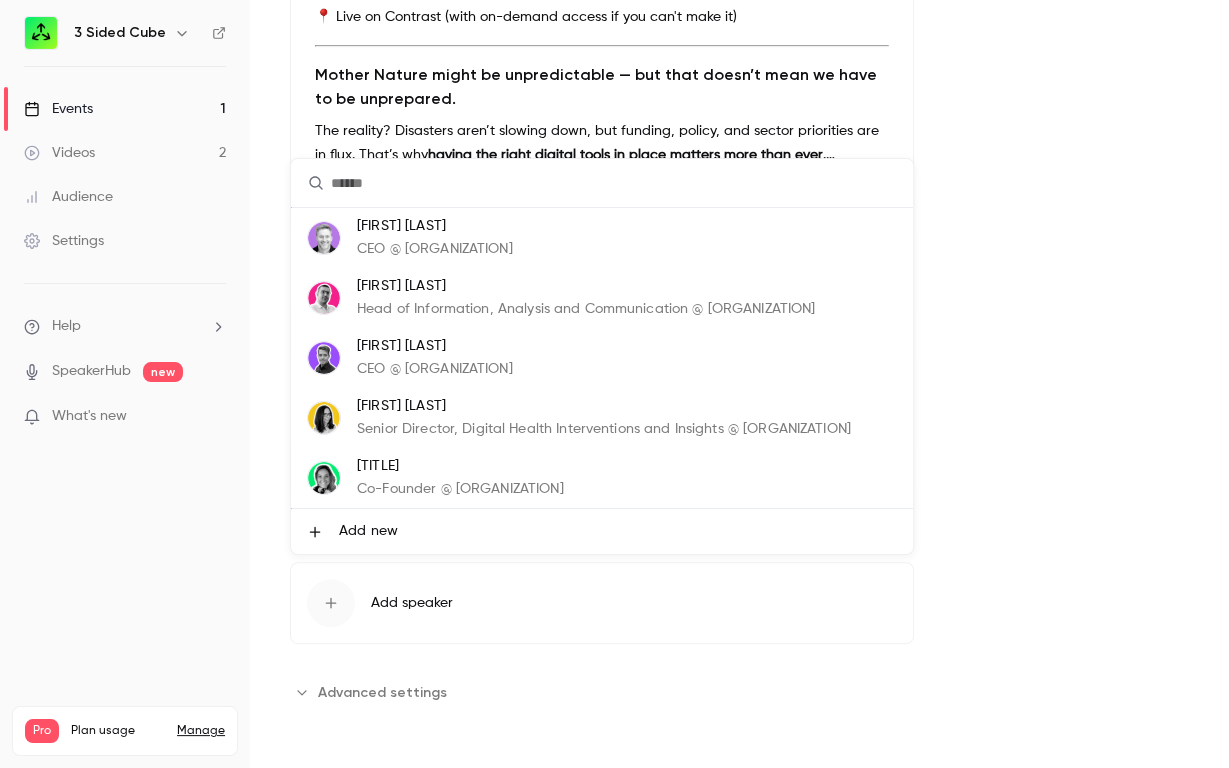 click on "[TITLE]" at bounding box center [460, 466] 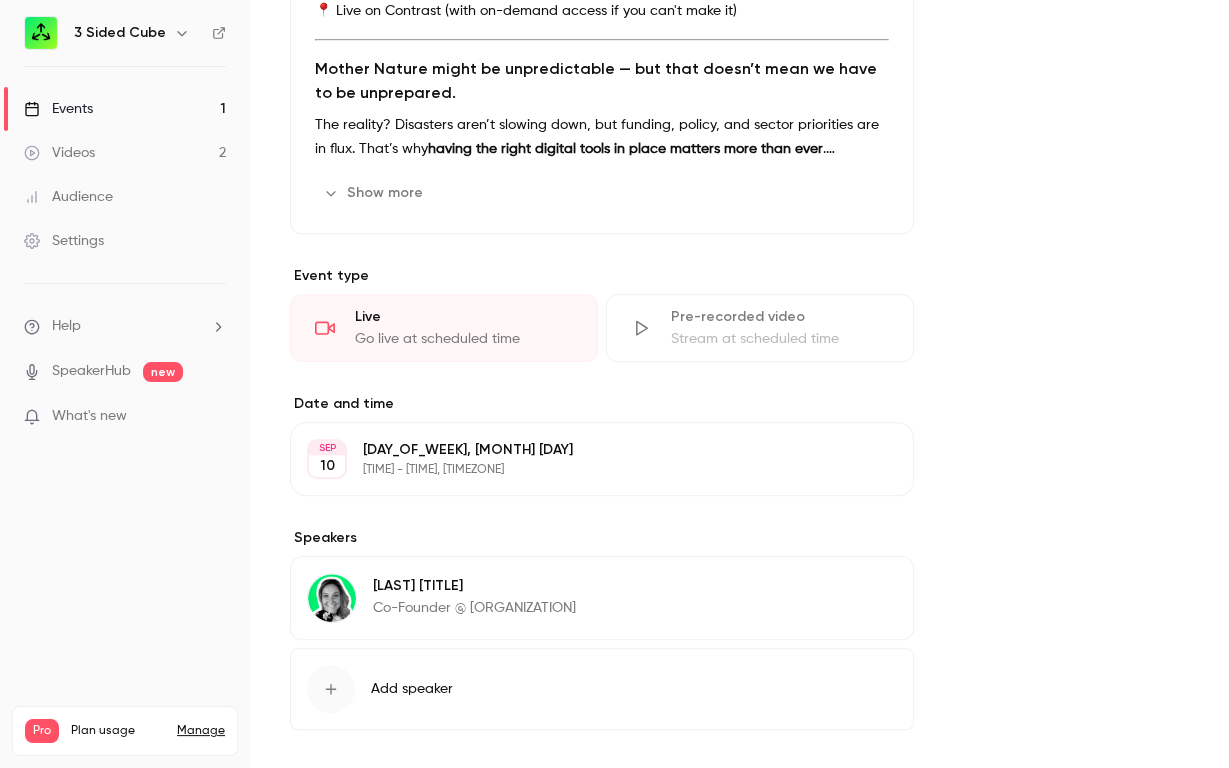 scroll, scrollTop: 731, scrollLeft: 0, axis: vertical 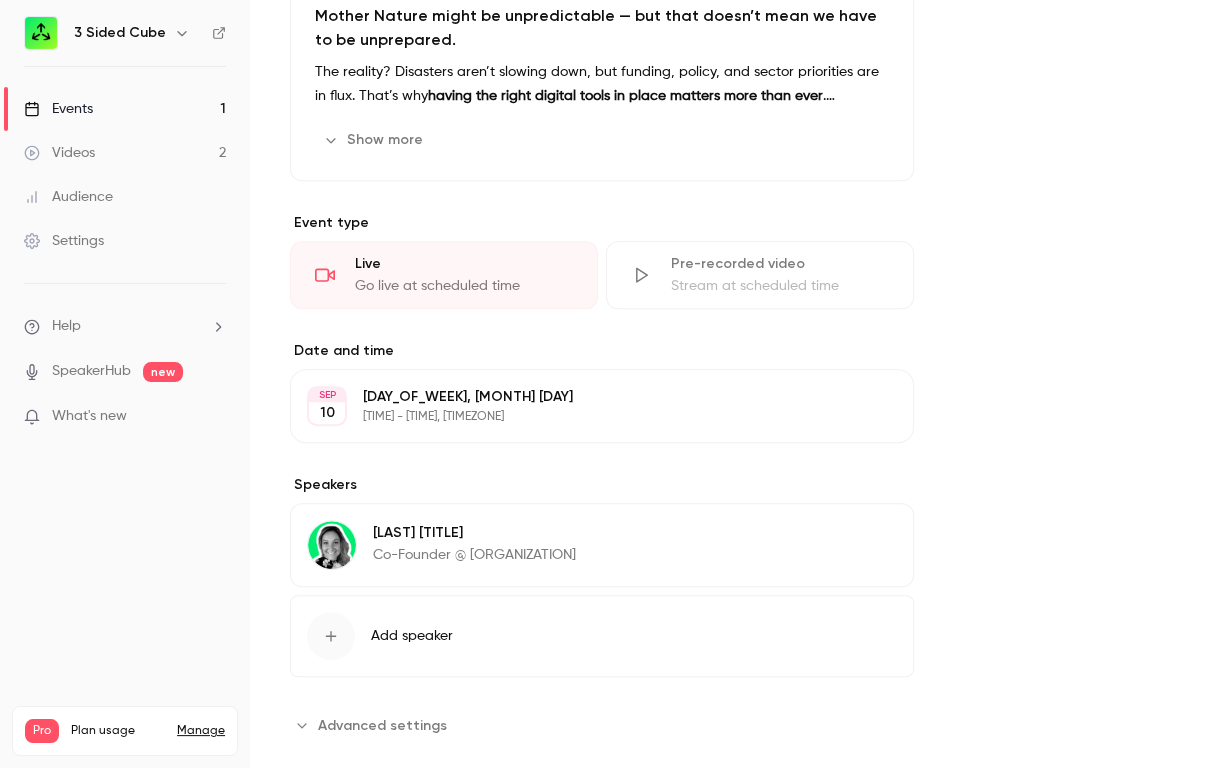 click 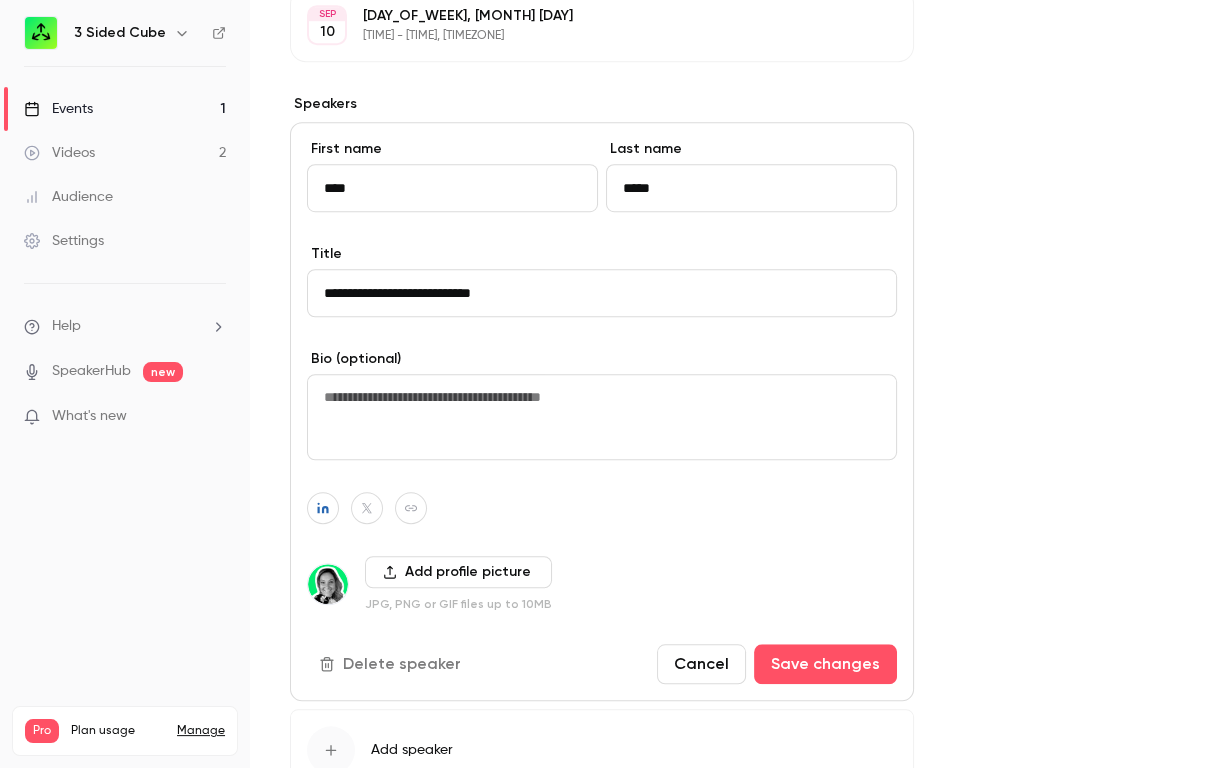 scroll, scrollTop: 1150, scrollLeft: 0, axis: vertical 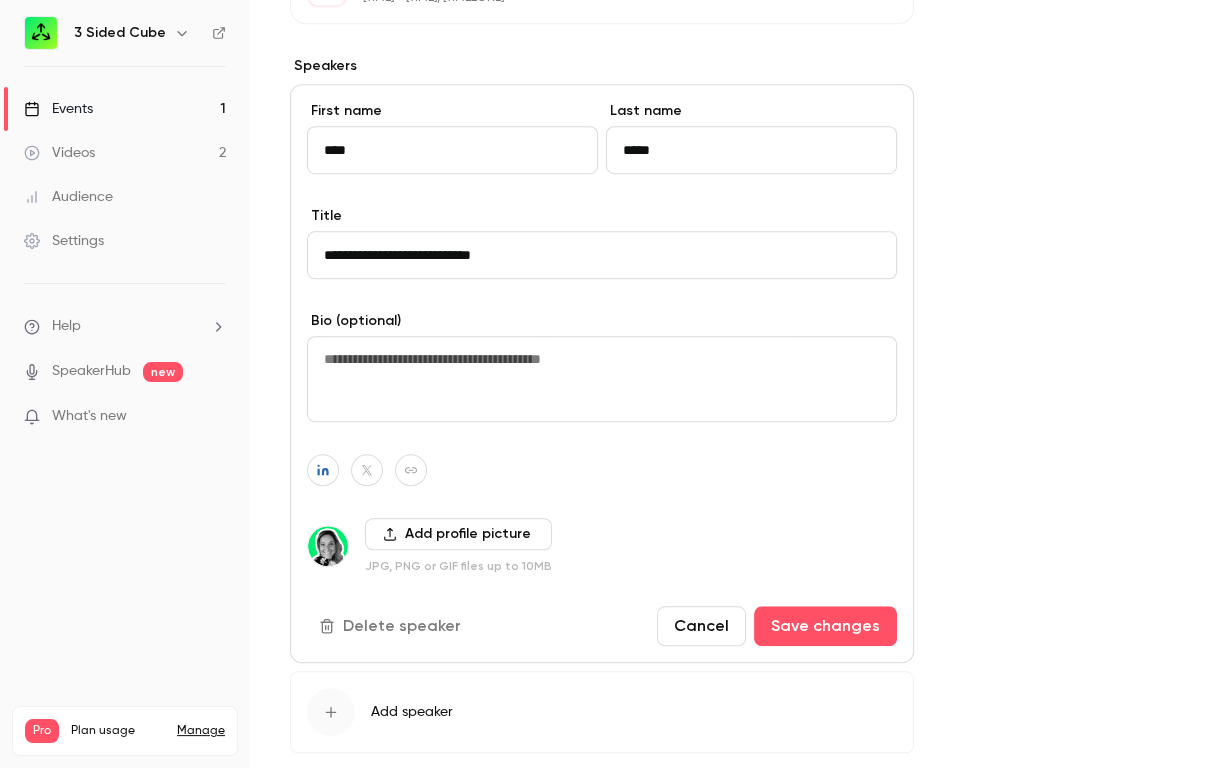 click on "Add profile picture" at bounding box center (458, 534) 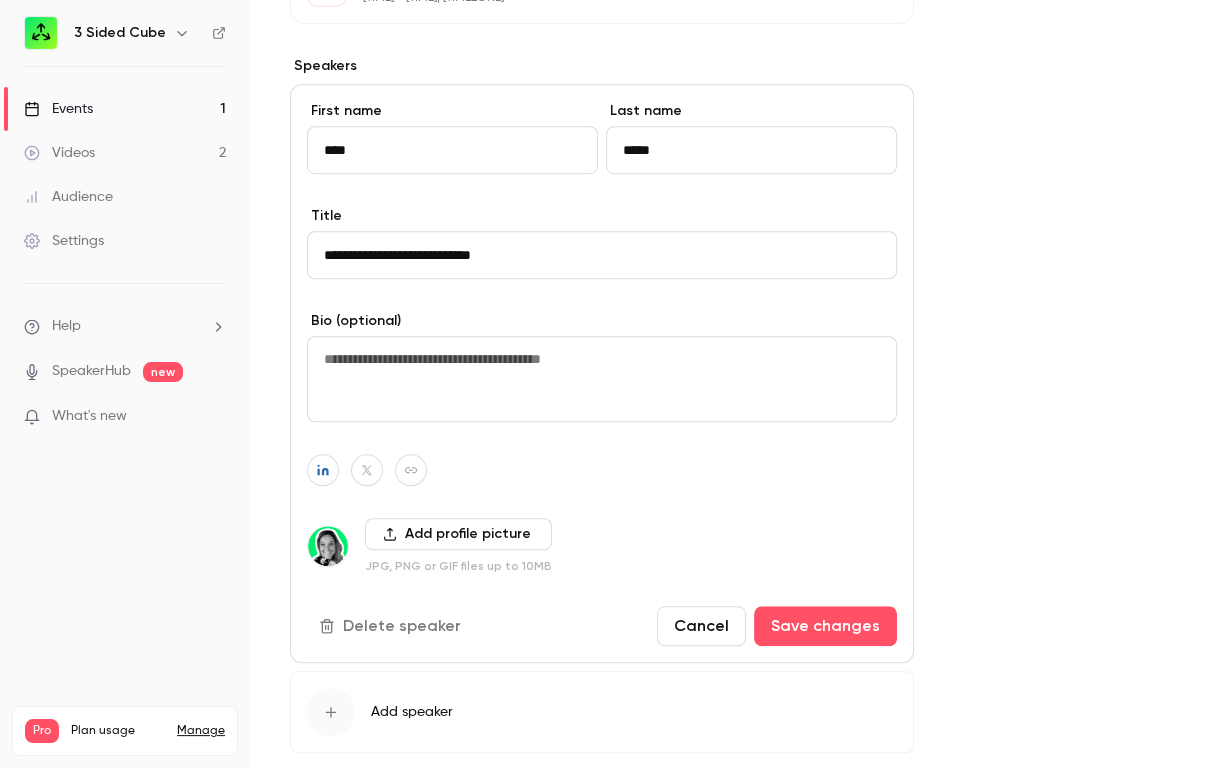 click on "Add profile picture" at bounding box center [458, 534] 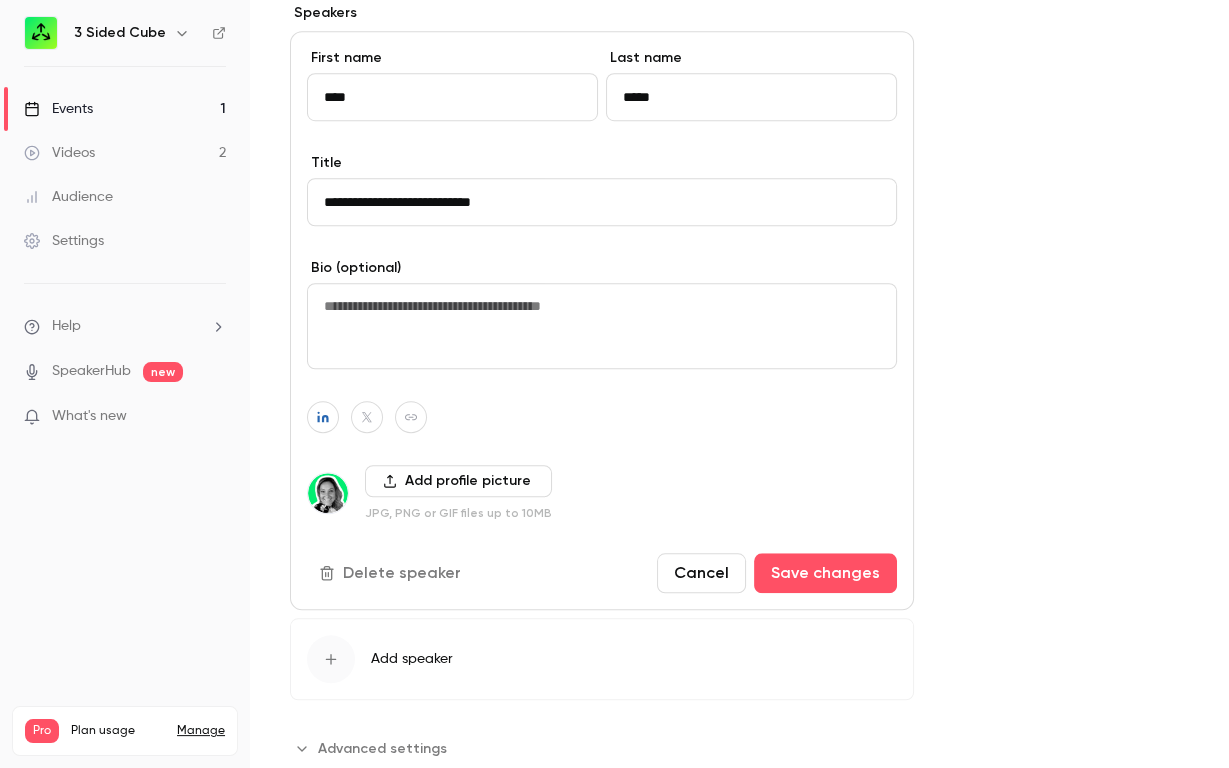 scroll, scrollTop: 1214, scrollLeft: 0, axis: vertical 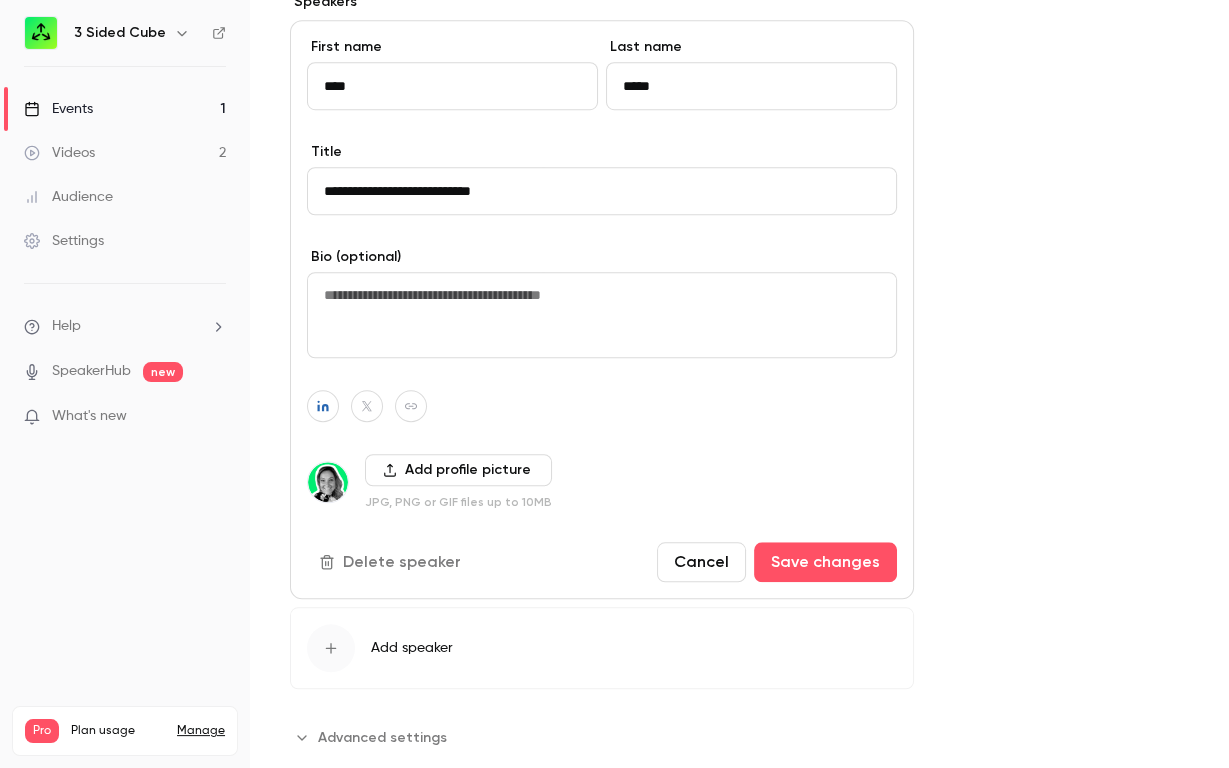 click on "Delete speaker" at bounding box center [392, 562] 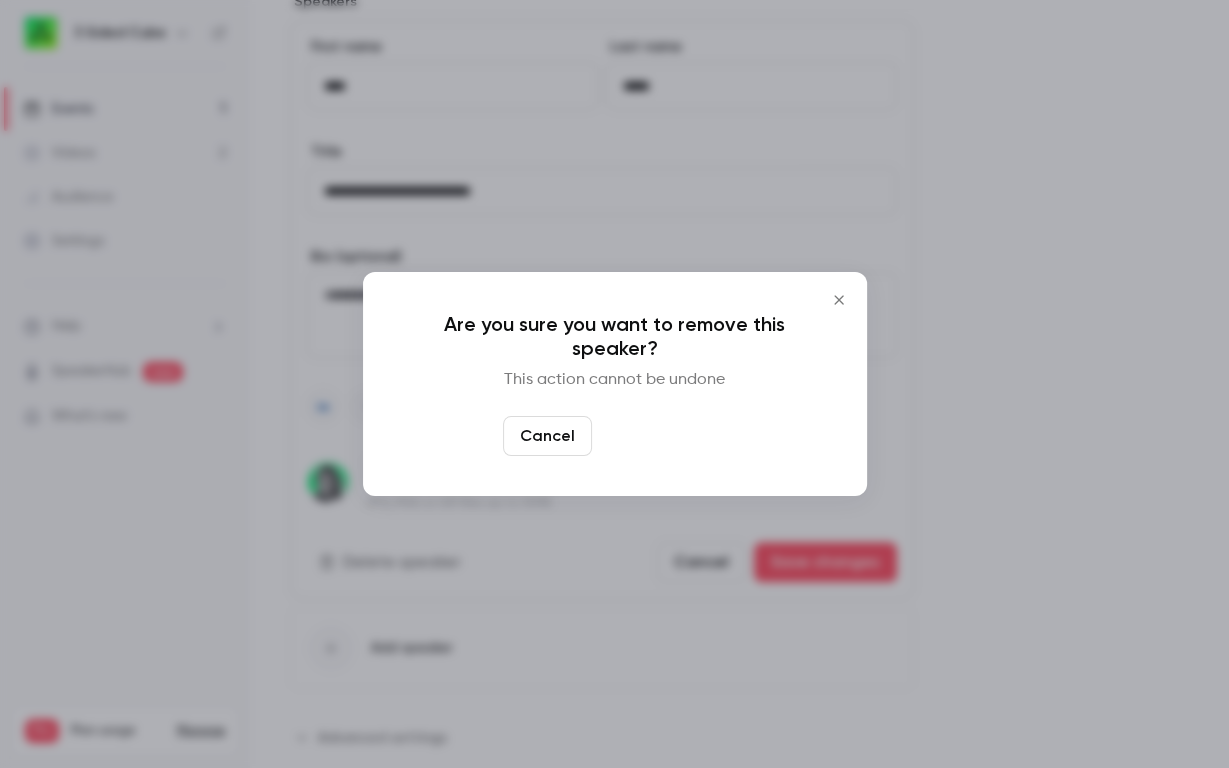 click on "Yes, remove" at bounding box center [663, 436] 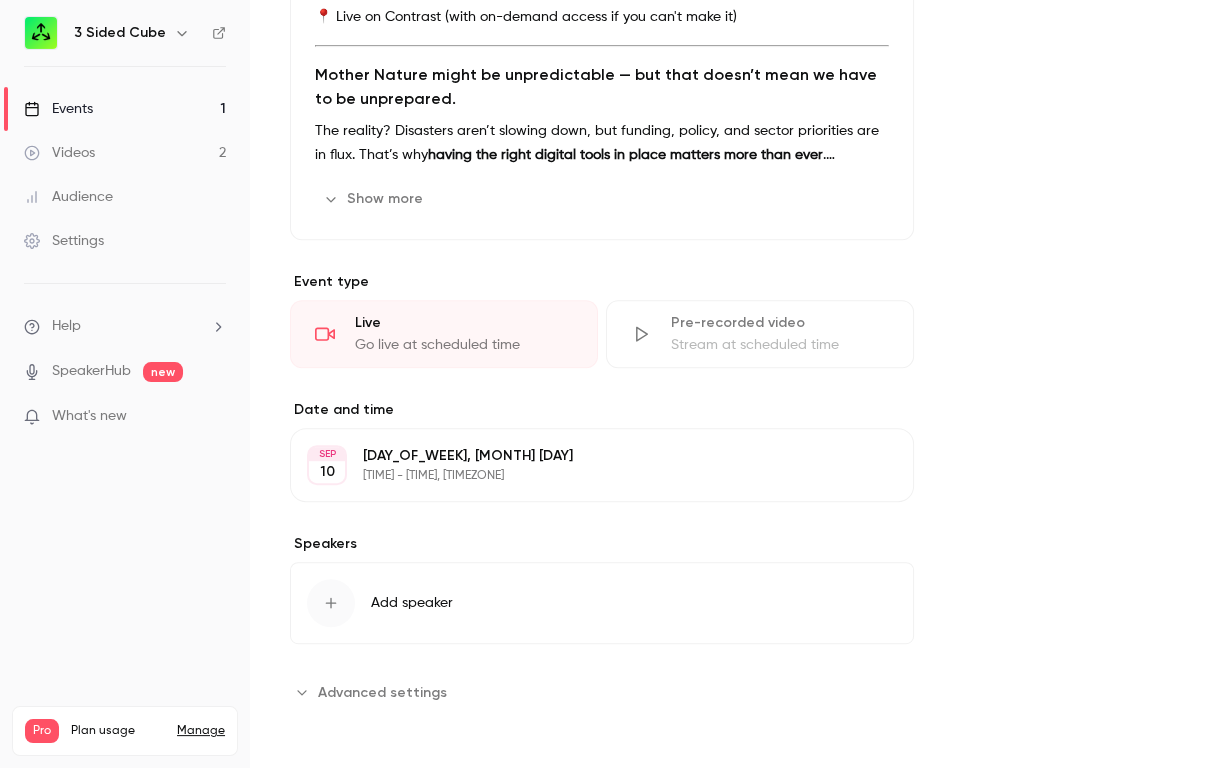 scroll, scrollTop: 678, scrollLeft: 0, axis: vertical 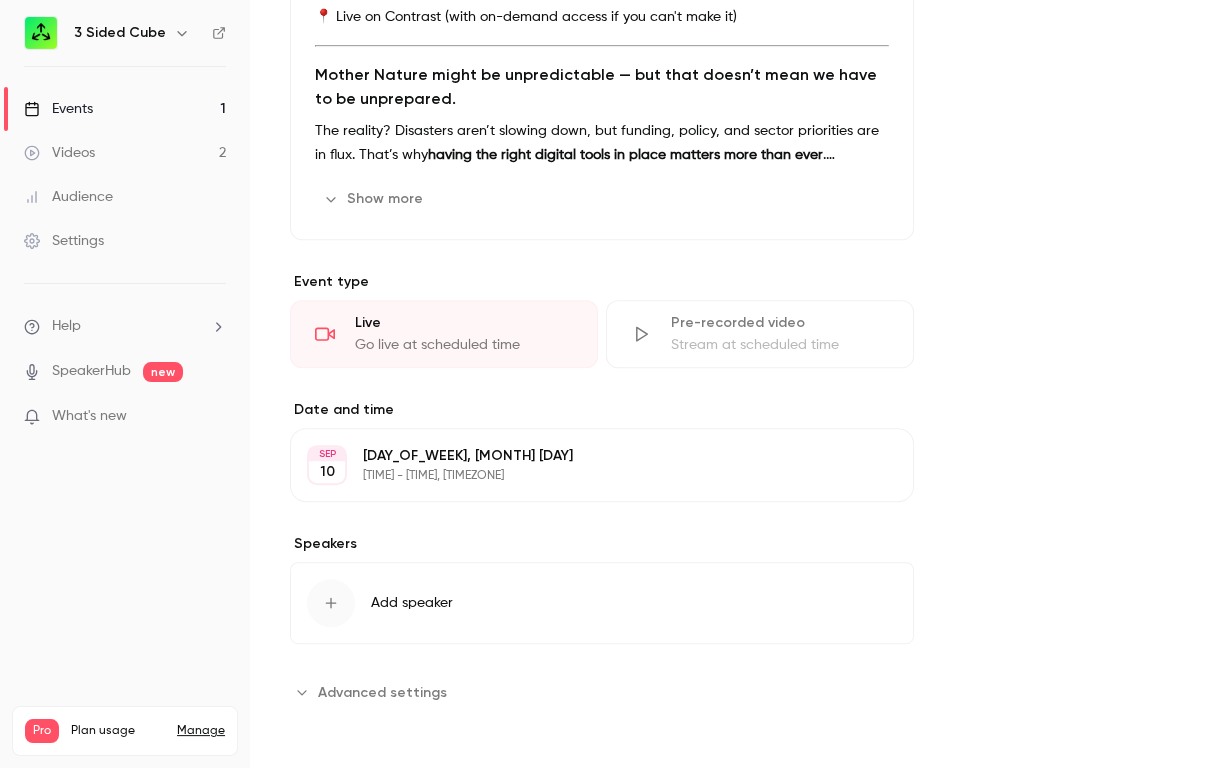 click at bounding box center [331, 603] 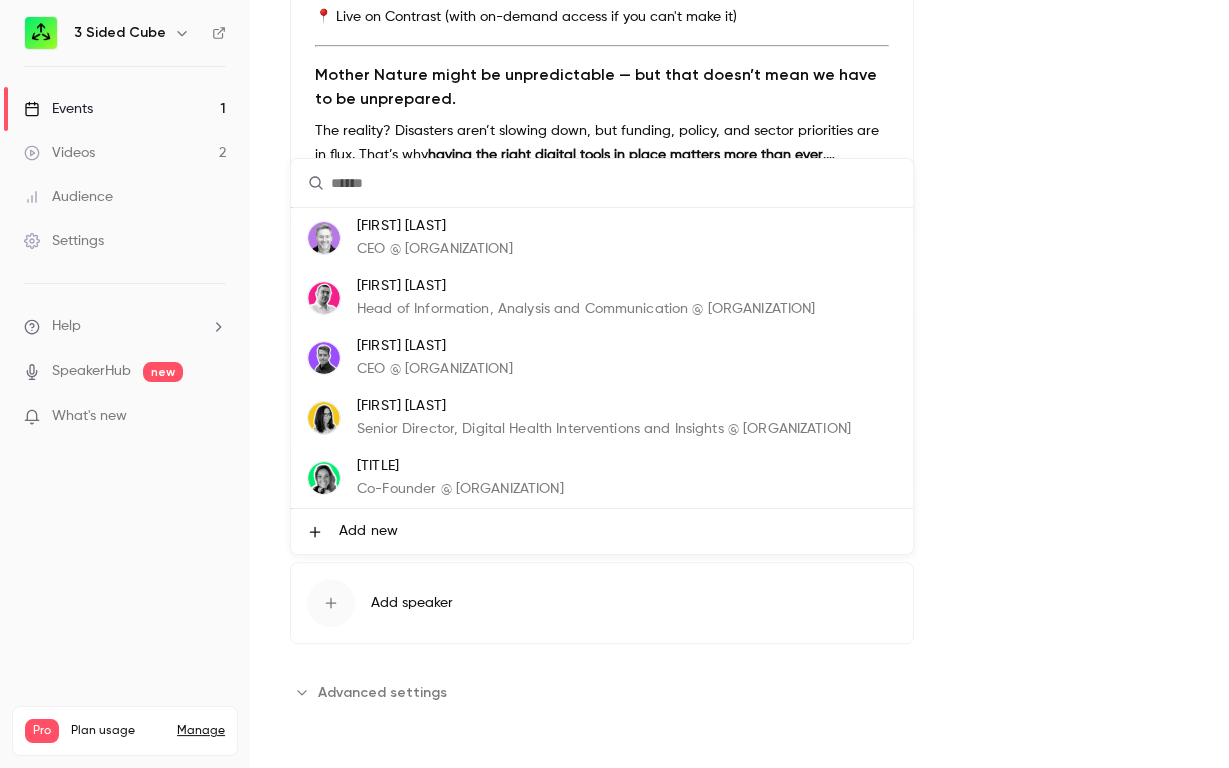 click on "Add new" at bounding box center (368, 531) 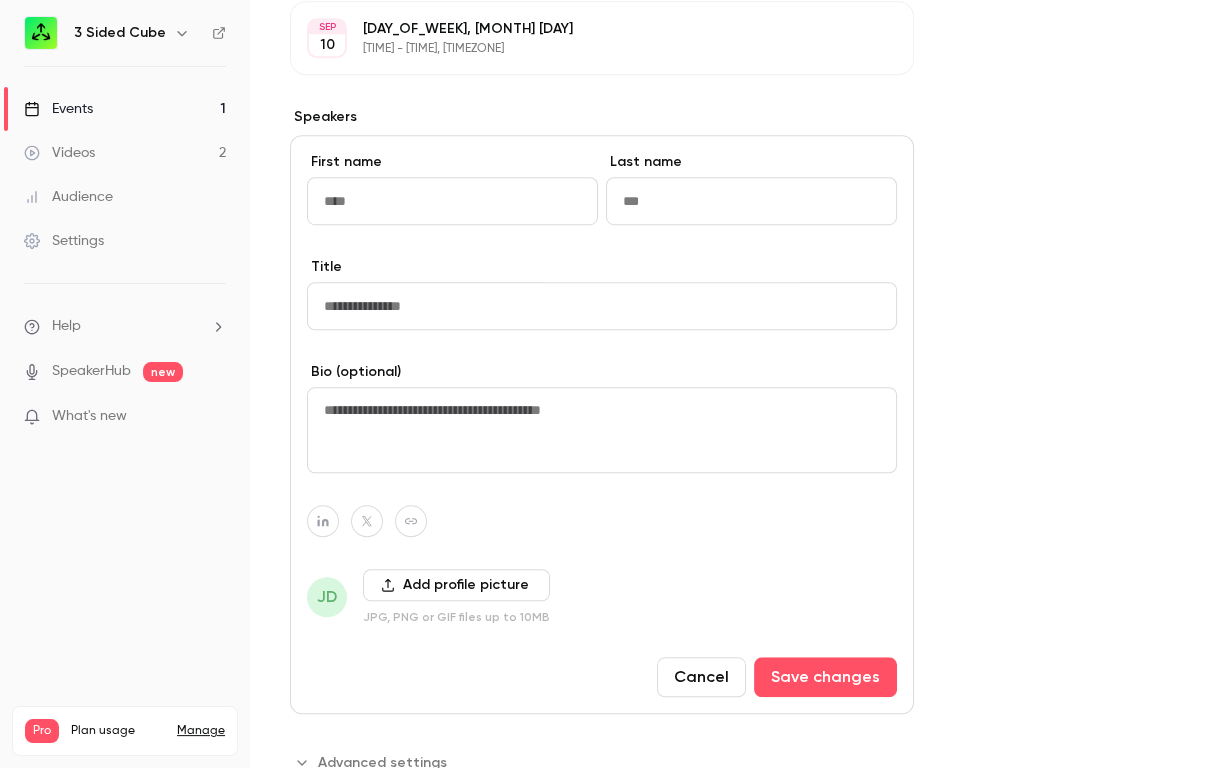 scroll, scrollTop: 1141, scrollLeft: 0, axis: vertical 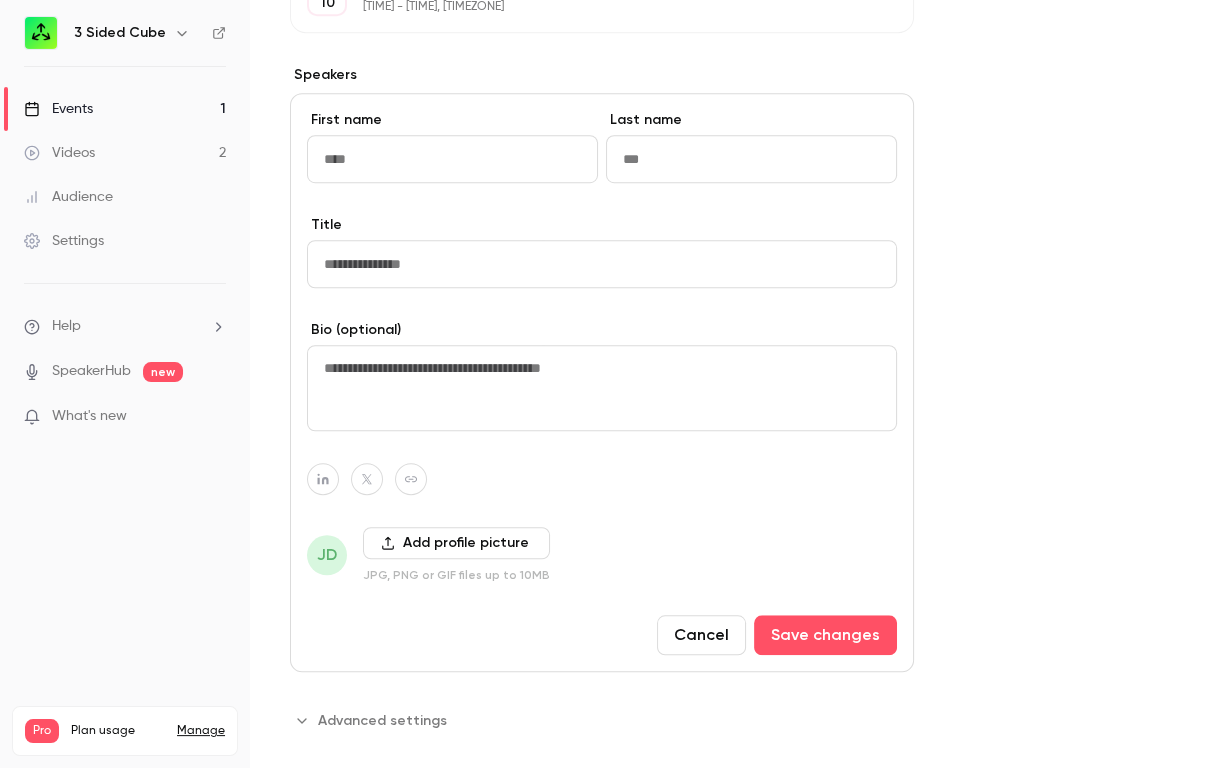 click on "JPG, PNG or GIF files up to 10MB" at bounding box center (456, 575) 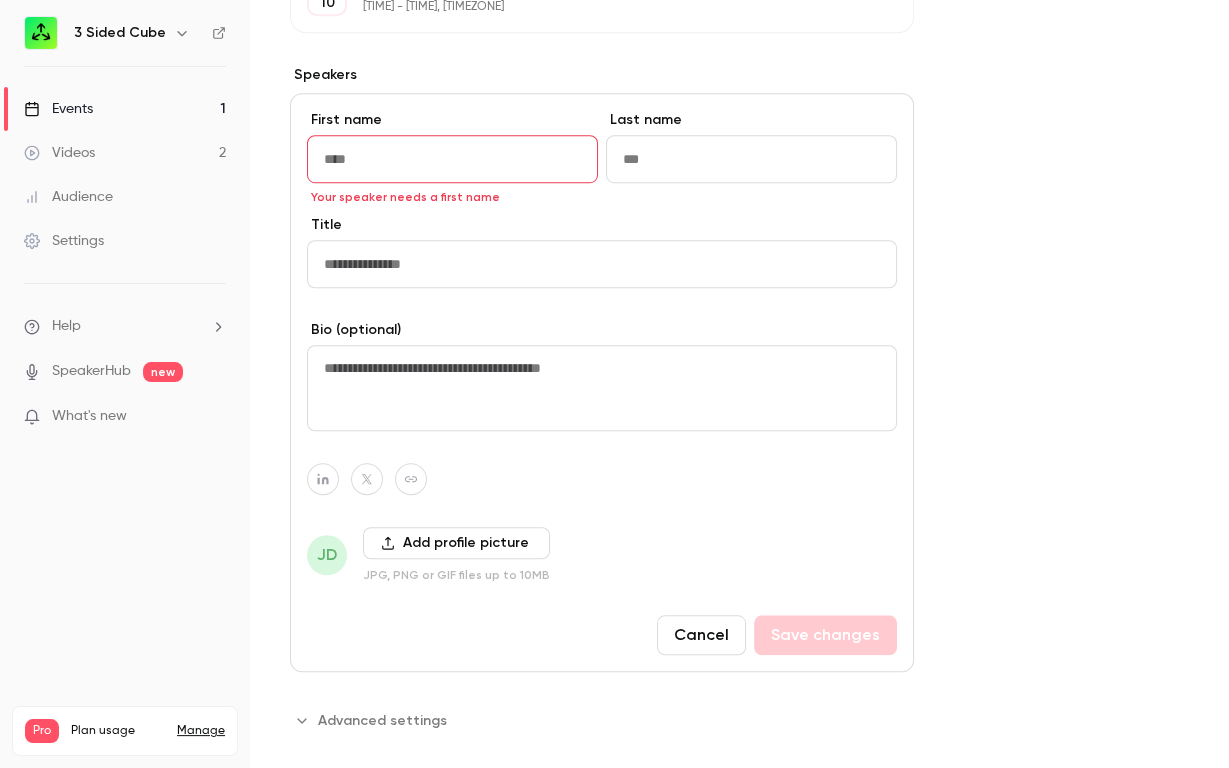 click on "Add profile picture" at bounding box center (456, 543) 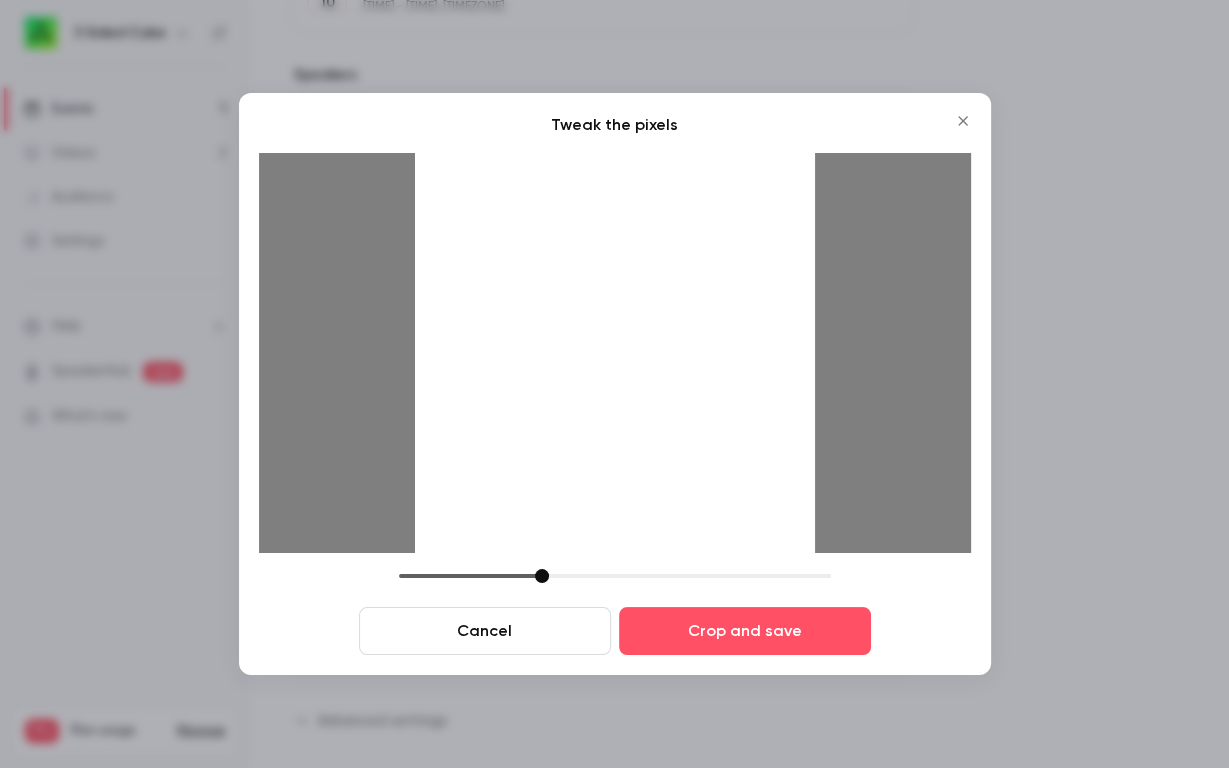 click at bounding box center [615, 353] 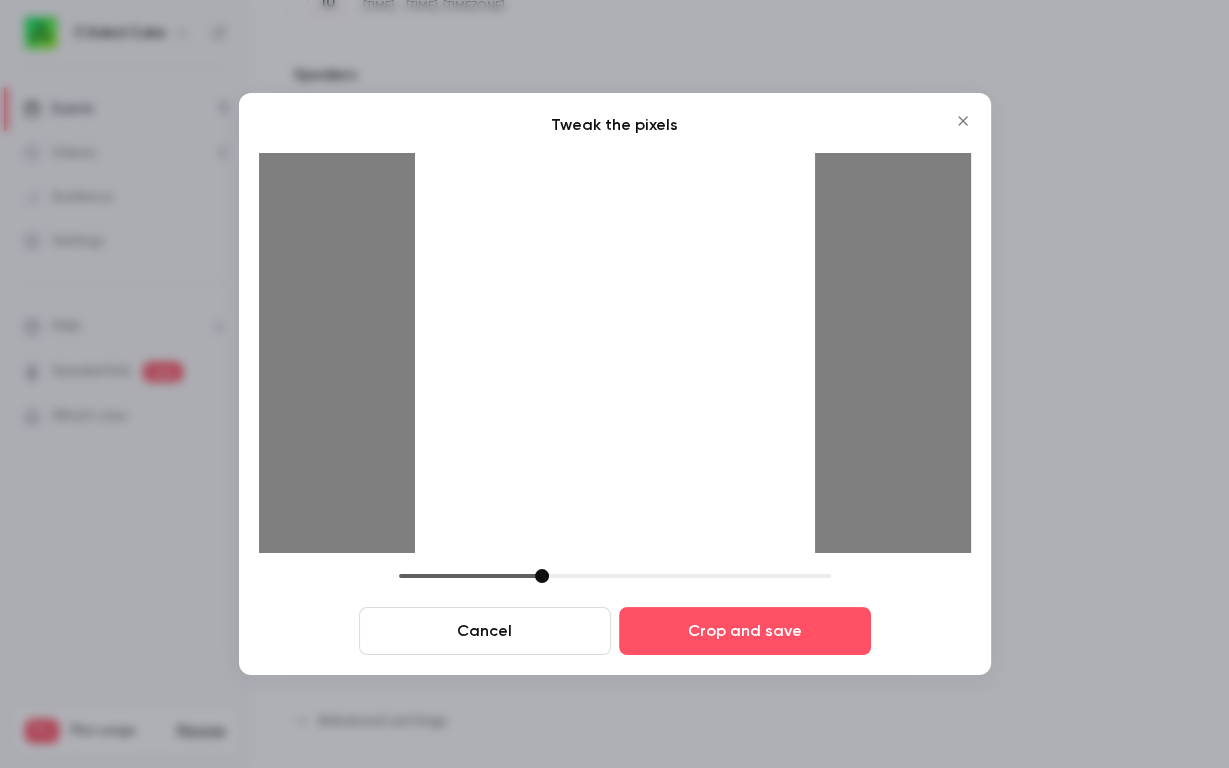 click on "Cancel" at bounding box center (485, 631) 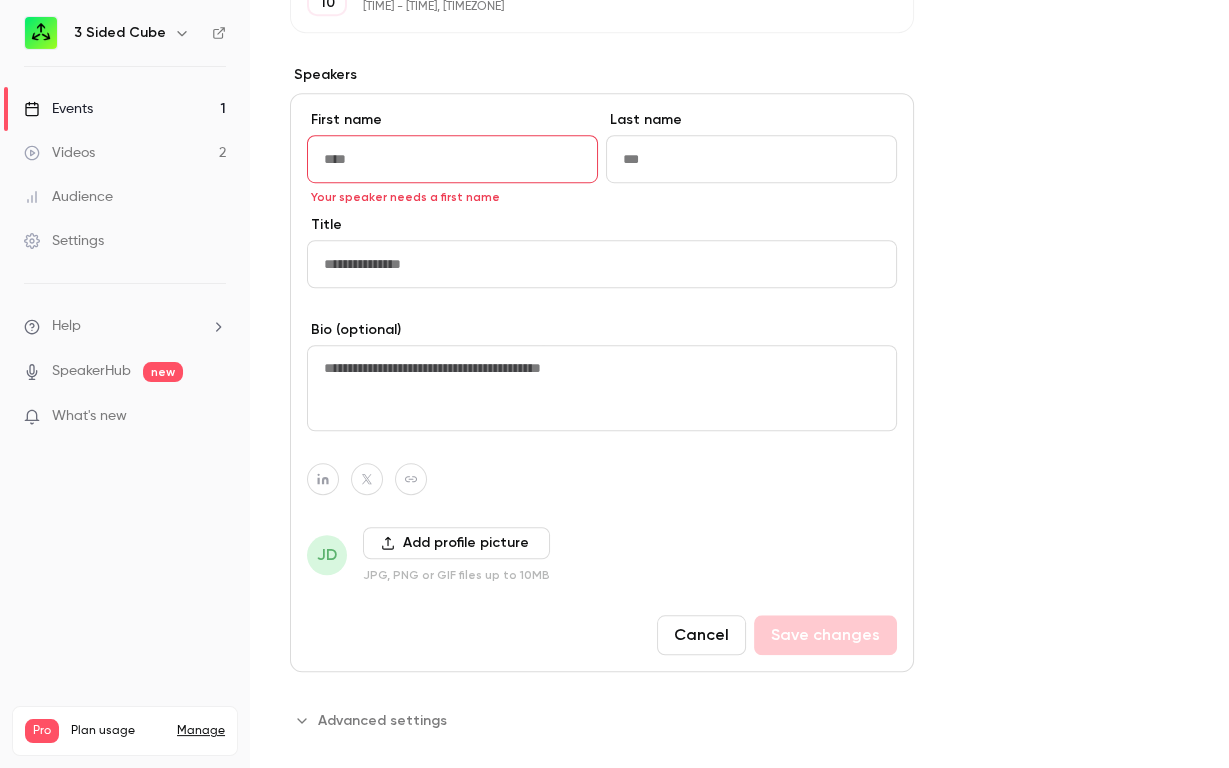 click on "Cancel" at bounding box center [701, 635] 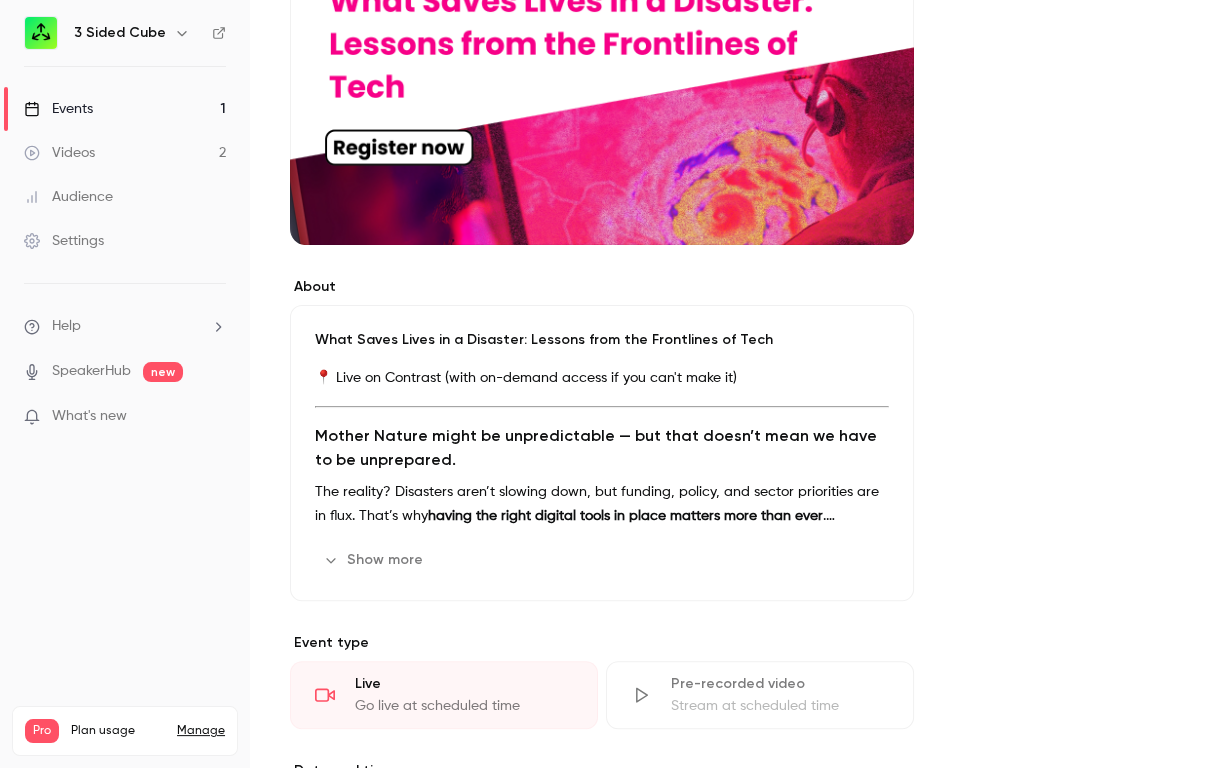 scroll, scrollTop: 0, scrollLeft: 0, axis: both 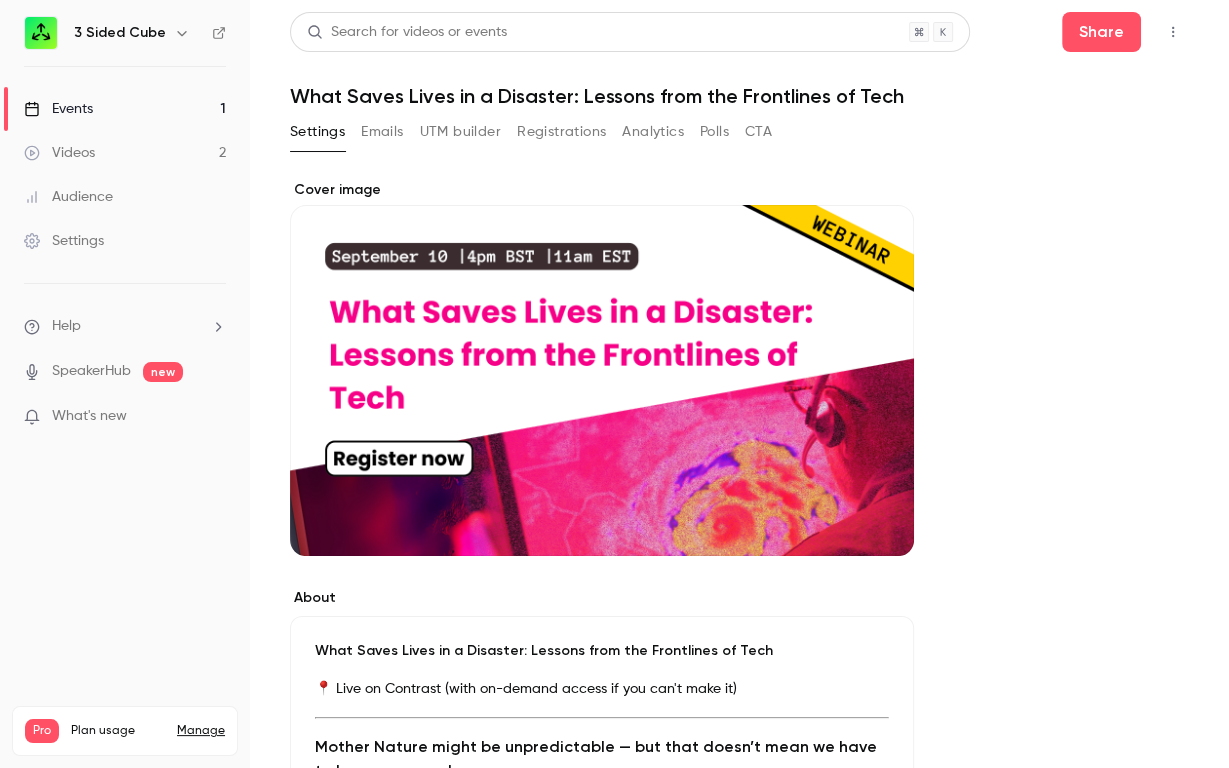 click on "Videos 2" at bounding box center [125, 153] 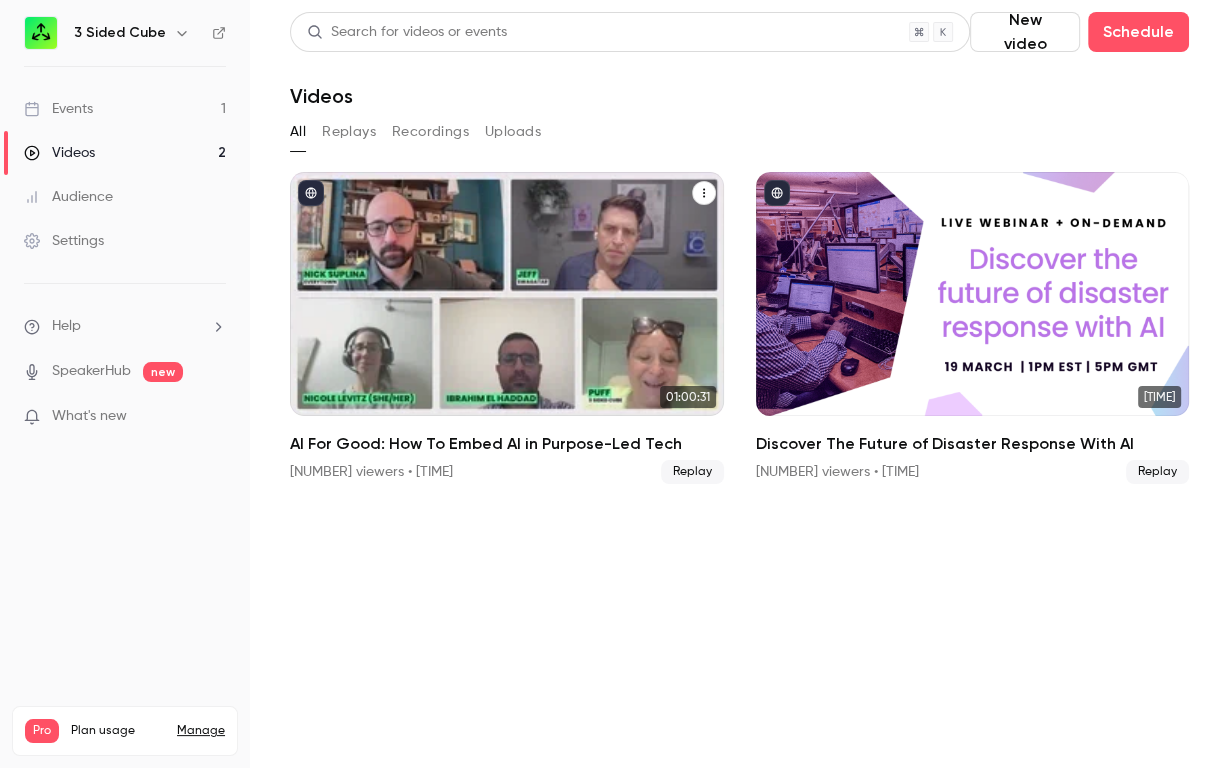 click at bounding box center [507, 294] 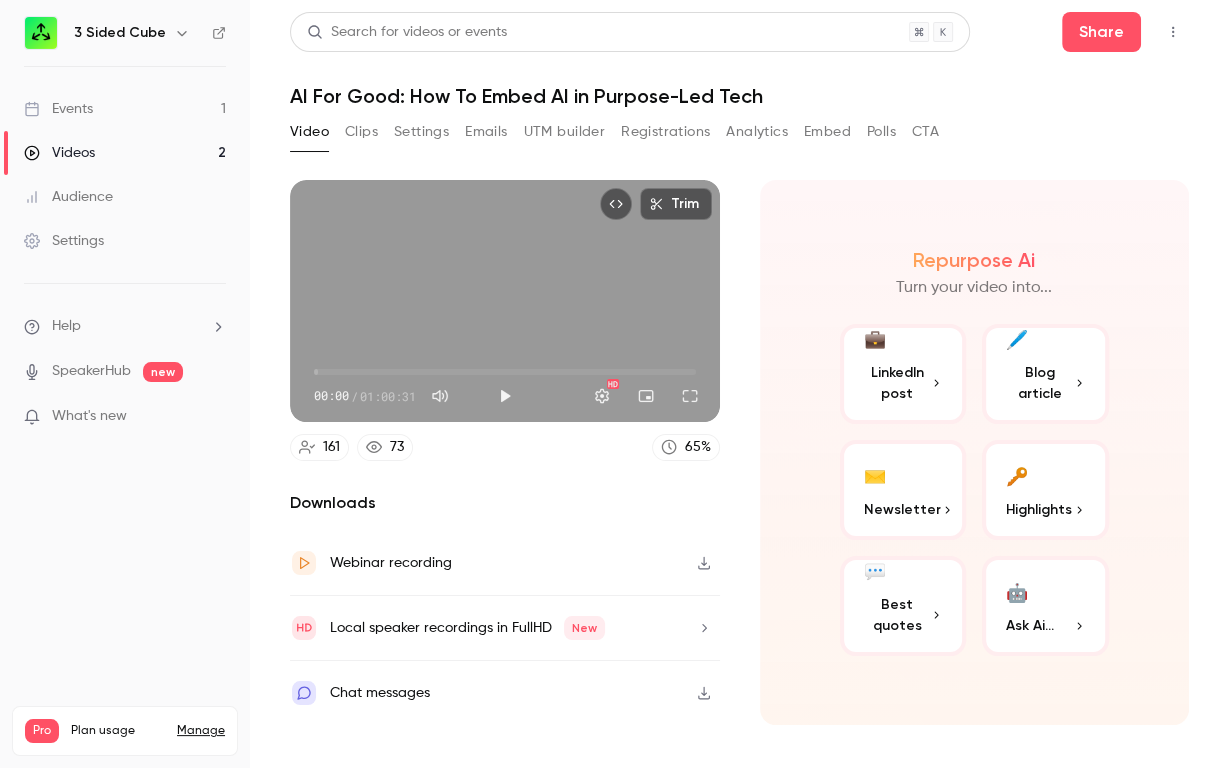 click on "3 Sided Cube" at bounding box center (125, 33) 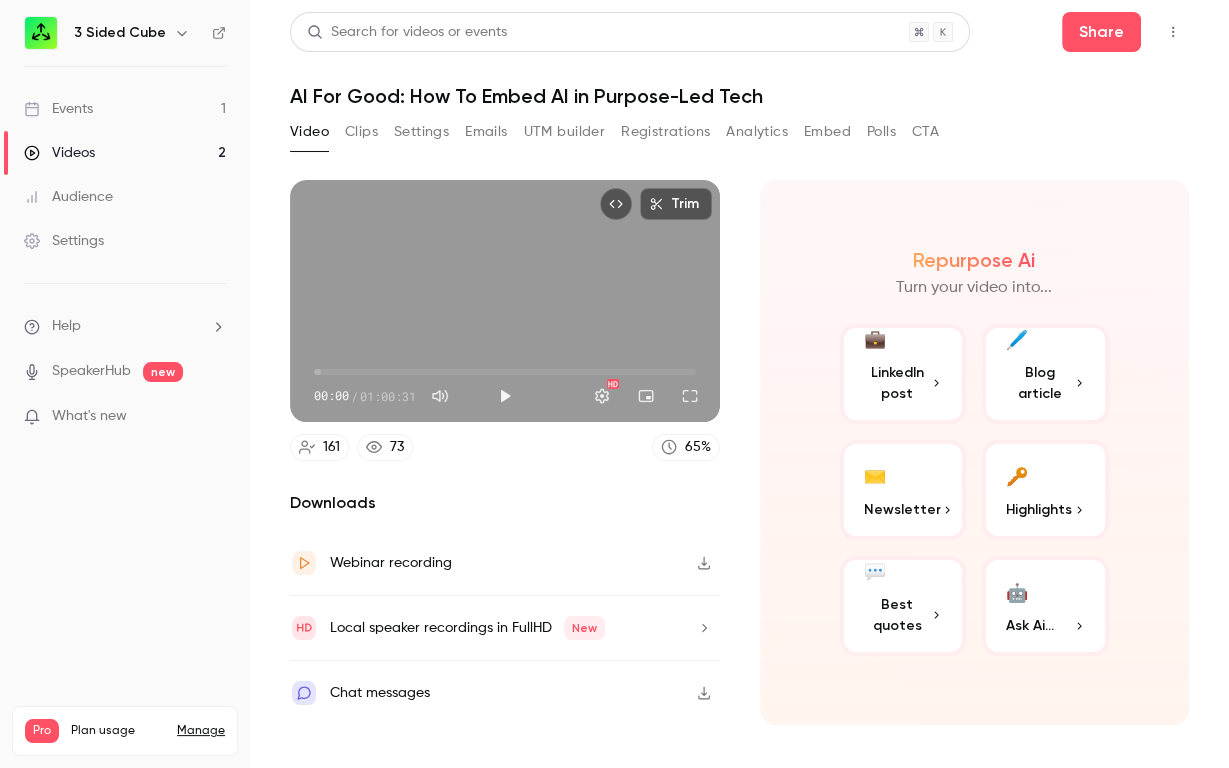 click on "Events 1" at bounding box center [125, 109] 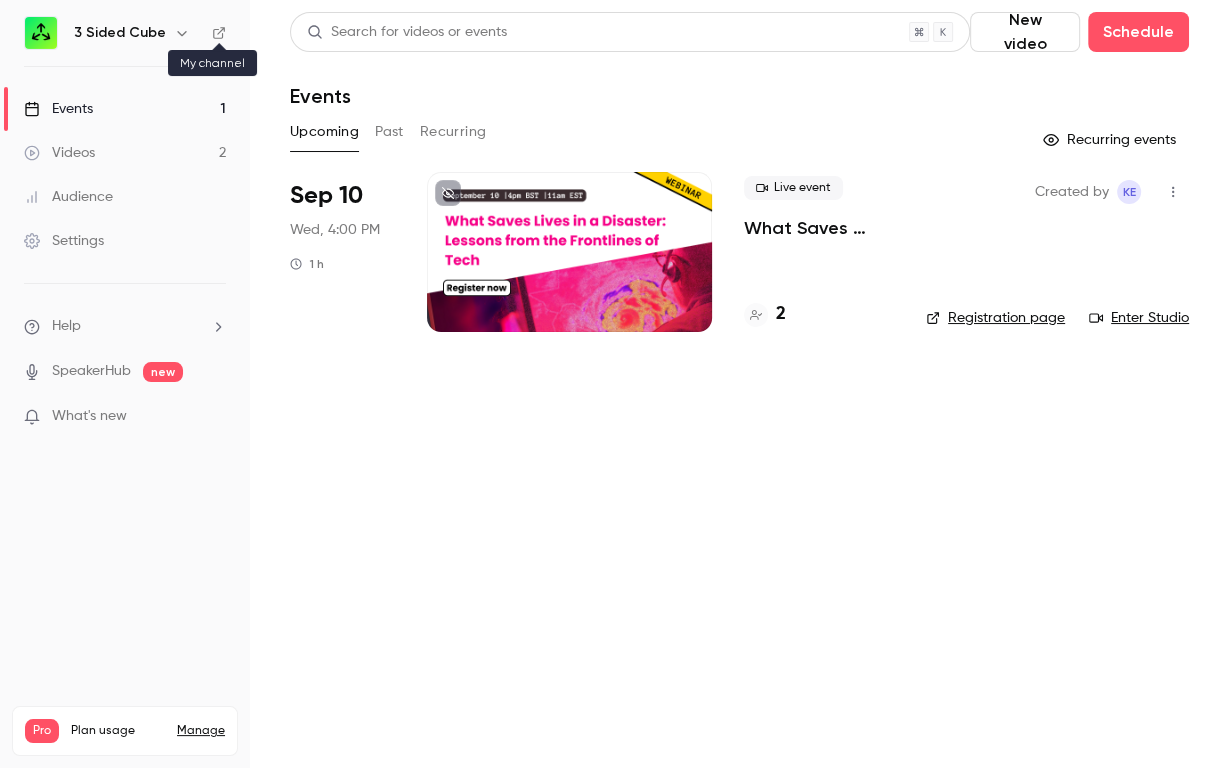 click 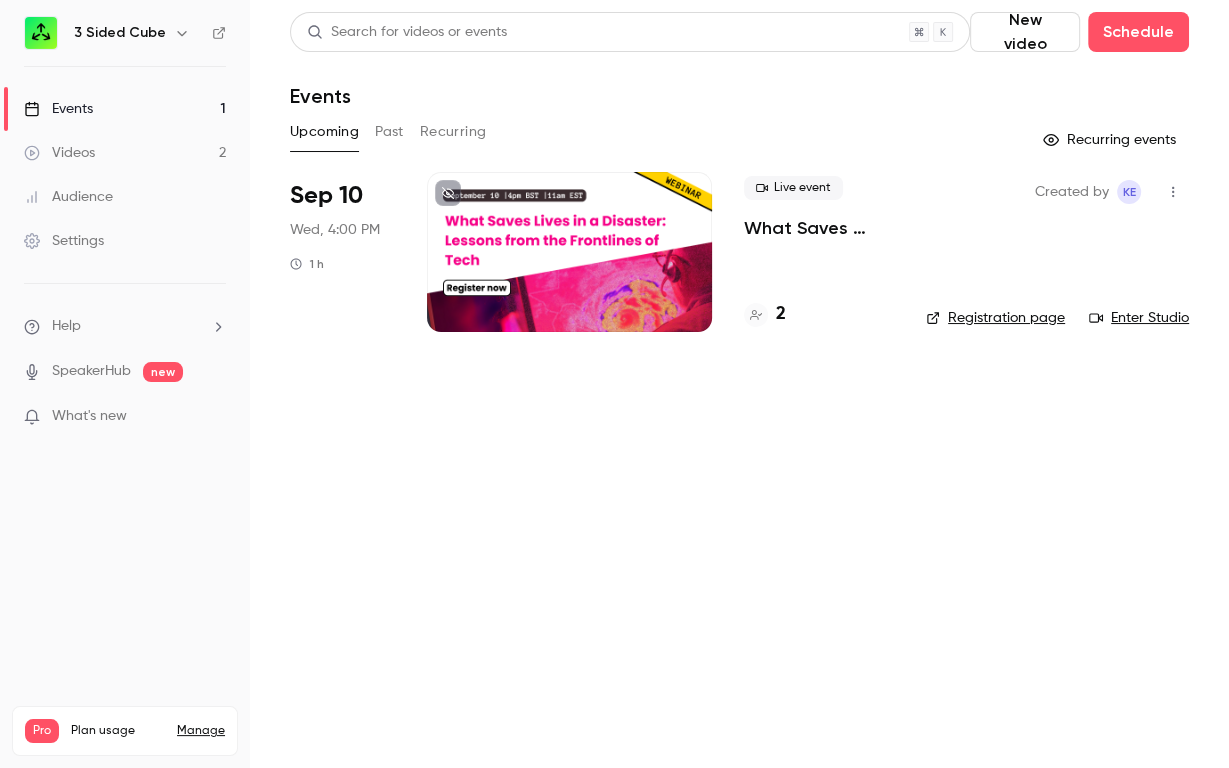click on "3 Sided Cube" at bounding box center (125, 33) 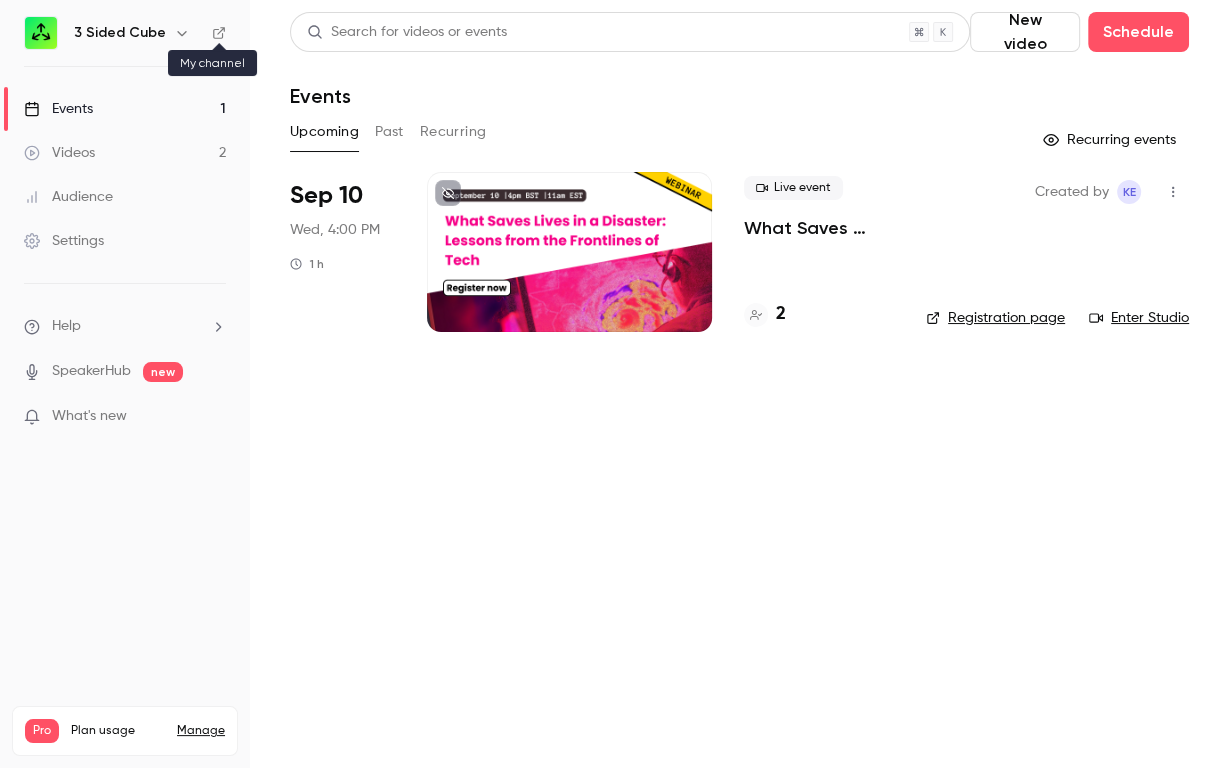 click 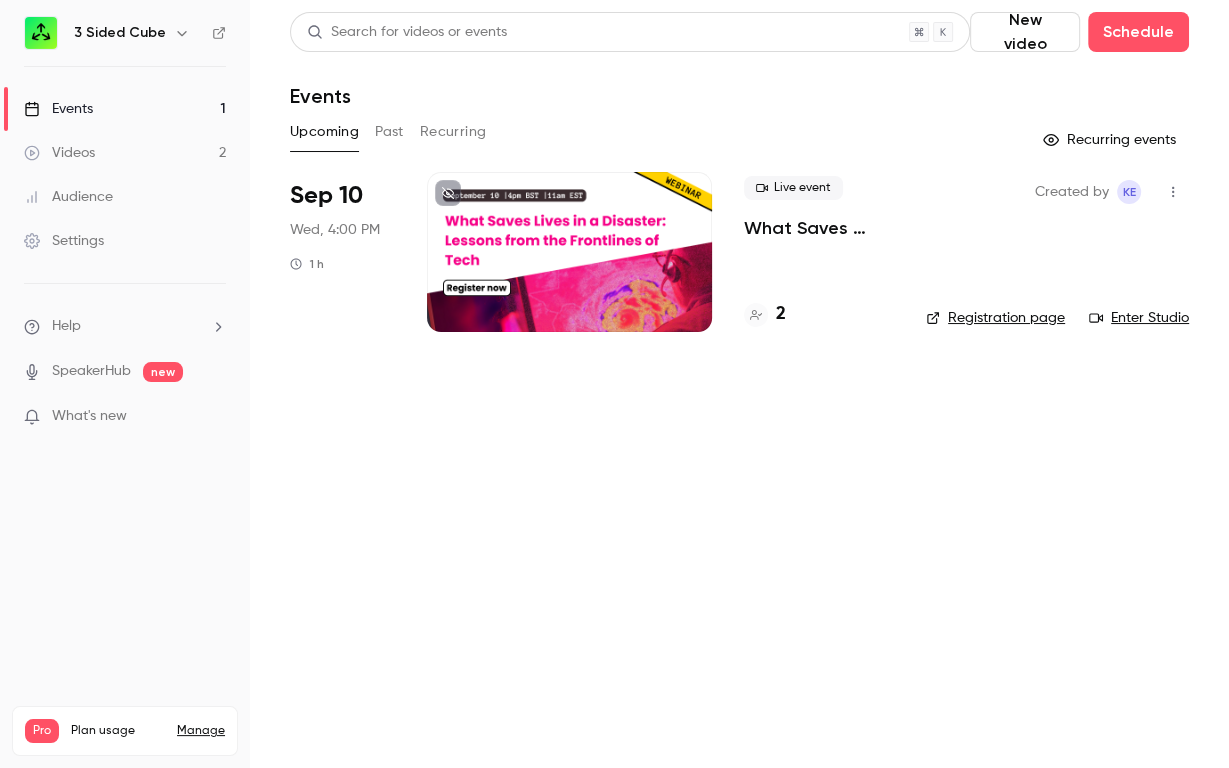 click on "Videos 2" at bounding box center [125, 153] 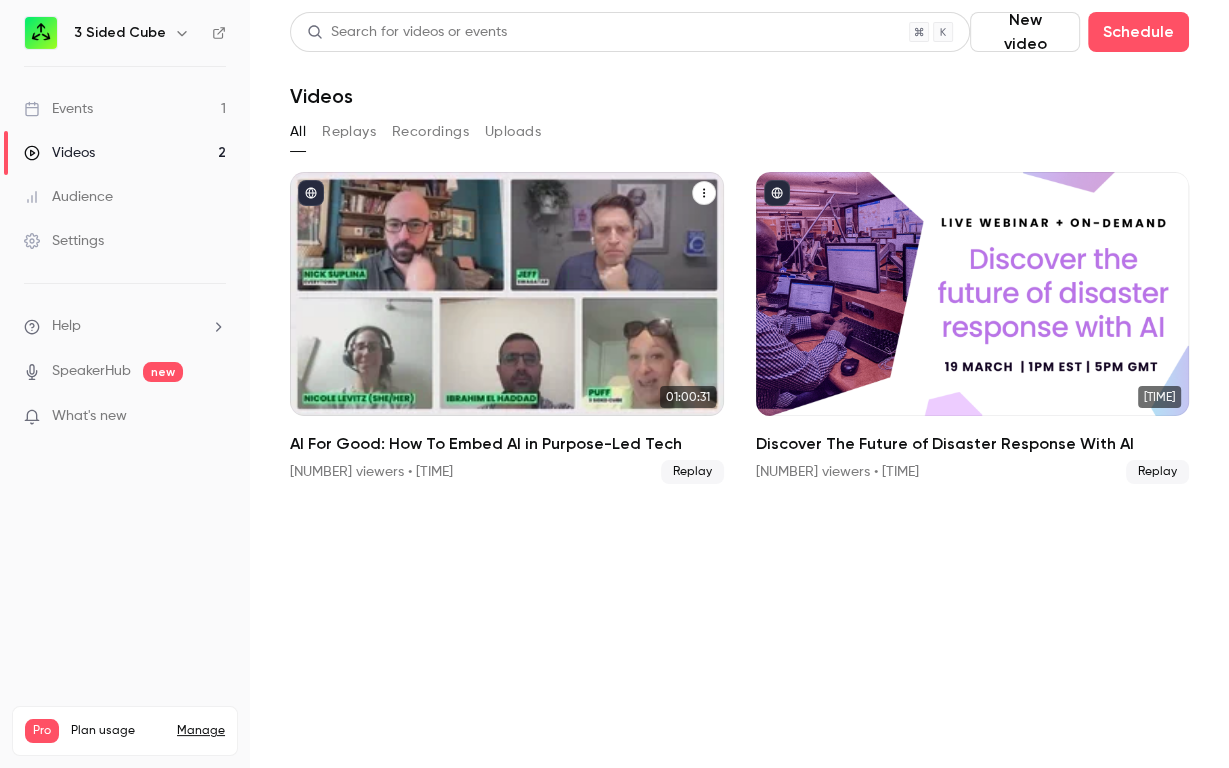 click 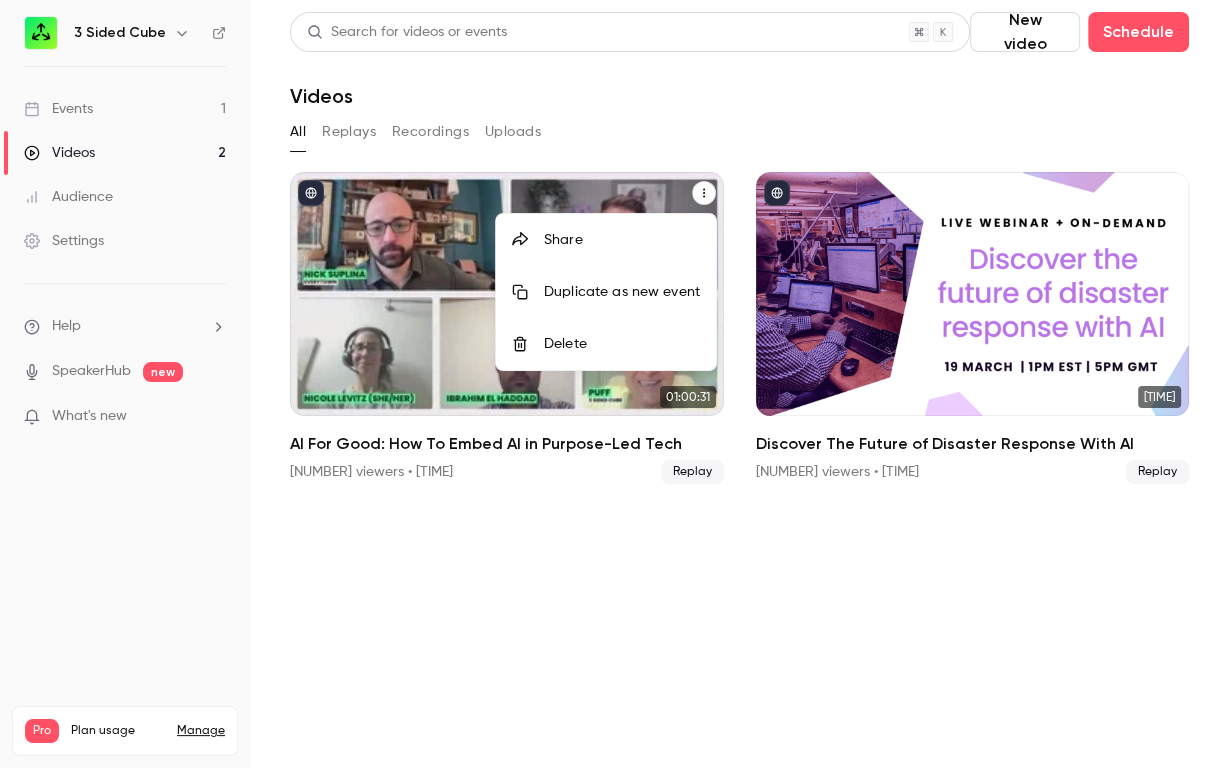 click at bounding box center [614, 384] 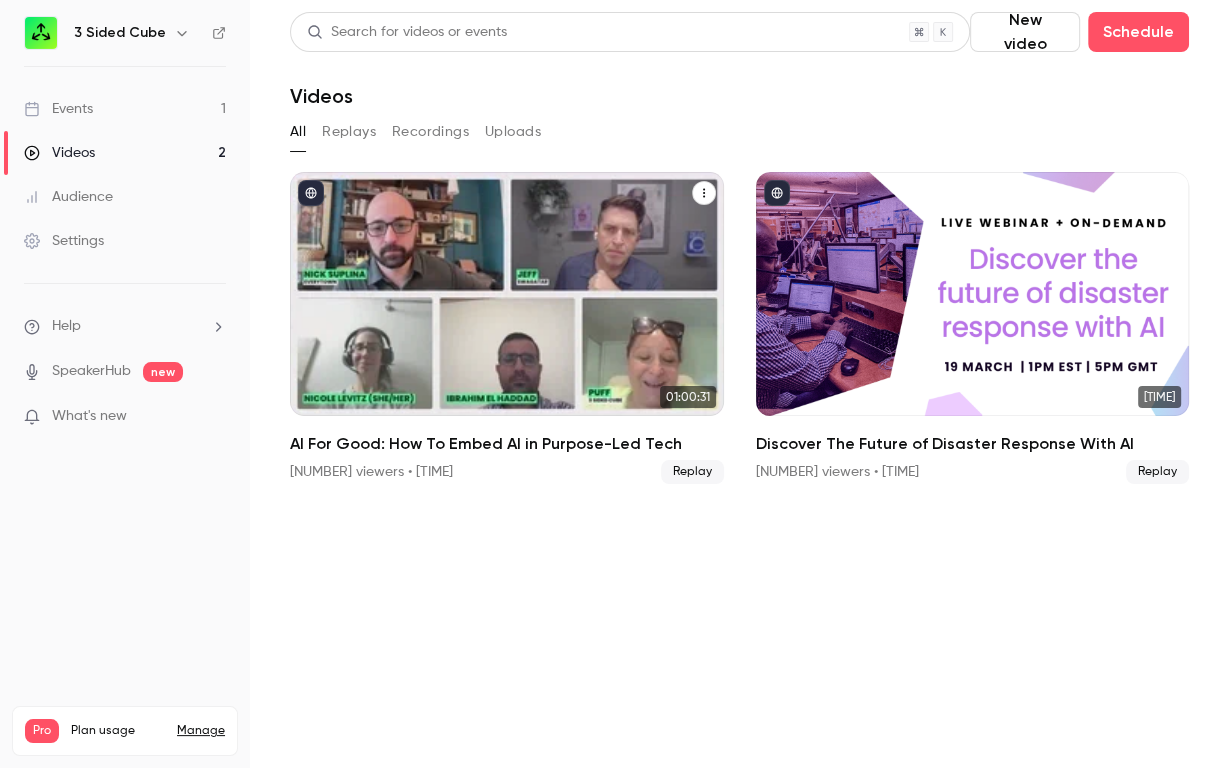 click on "AI For Good: How To Embed AI in Purpose-Led Tech" at bounding box center [507, 444] 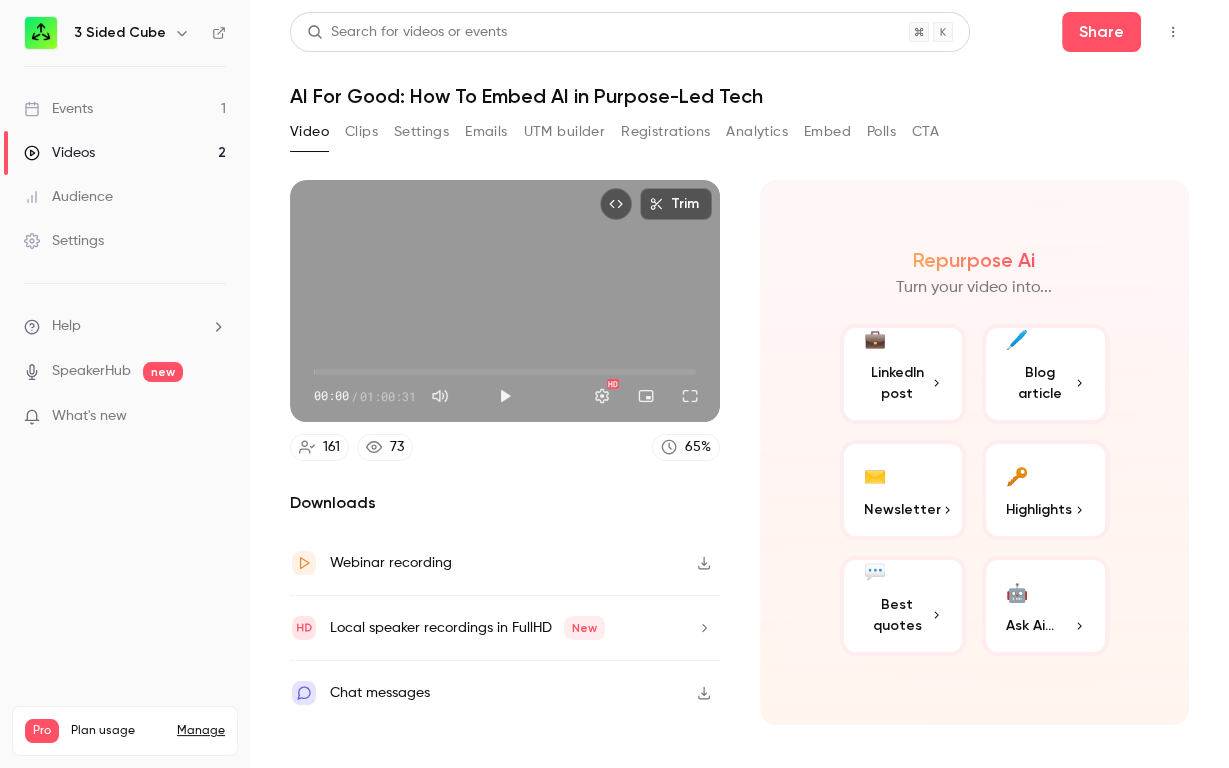 click on "Registrations" at bounding box center (665, 132) 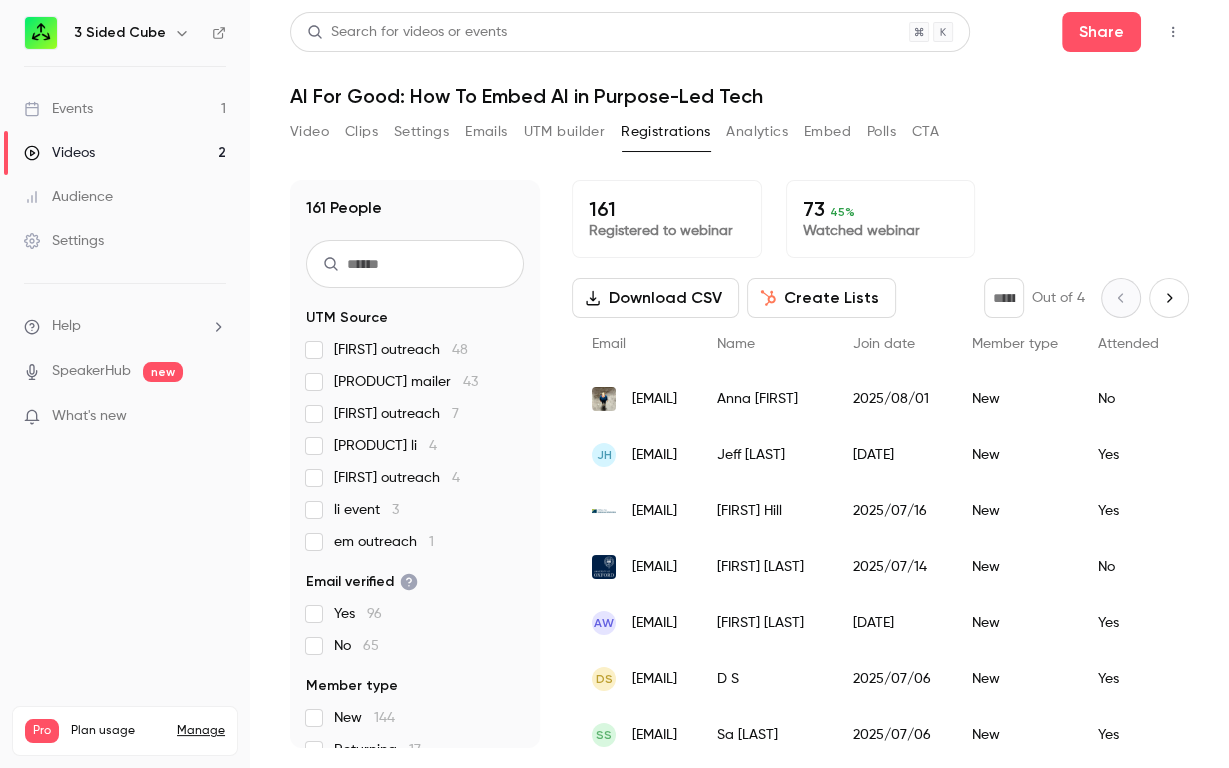 click on "Video" at bounding box center (309, 132) 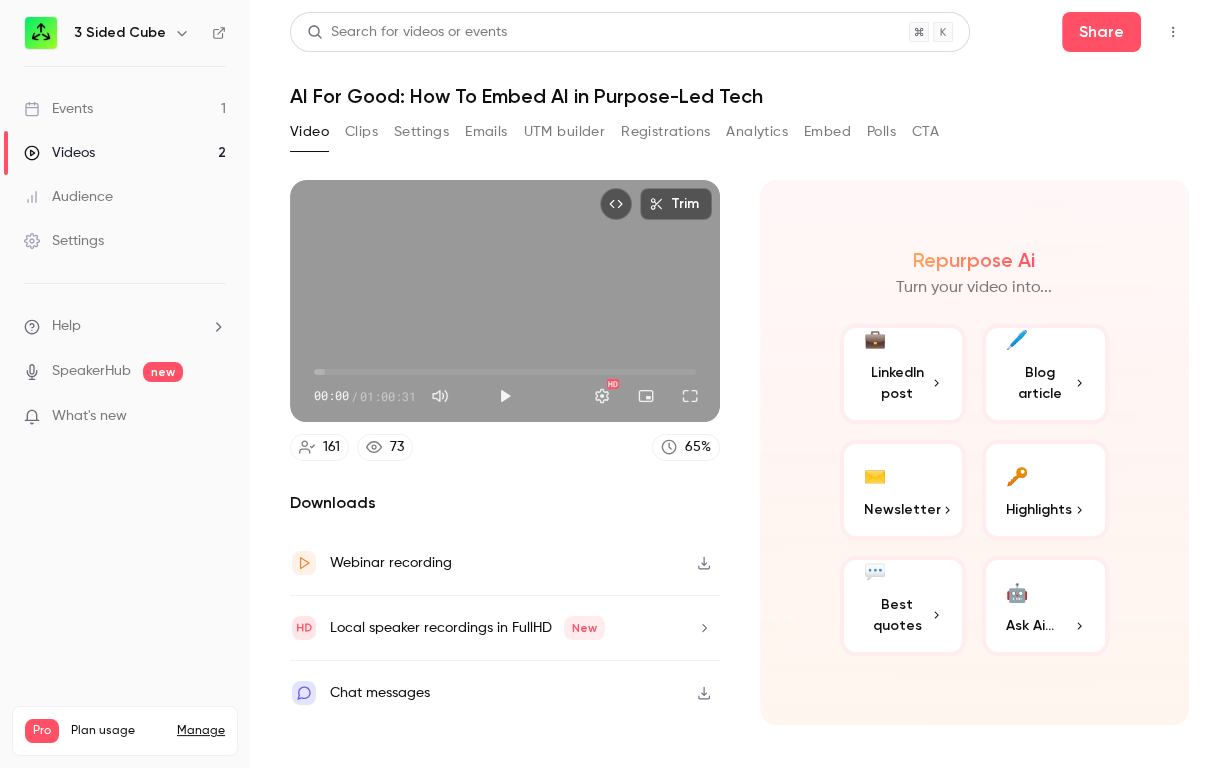 click on "Settings" at bounding box center [421, 132] 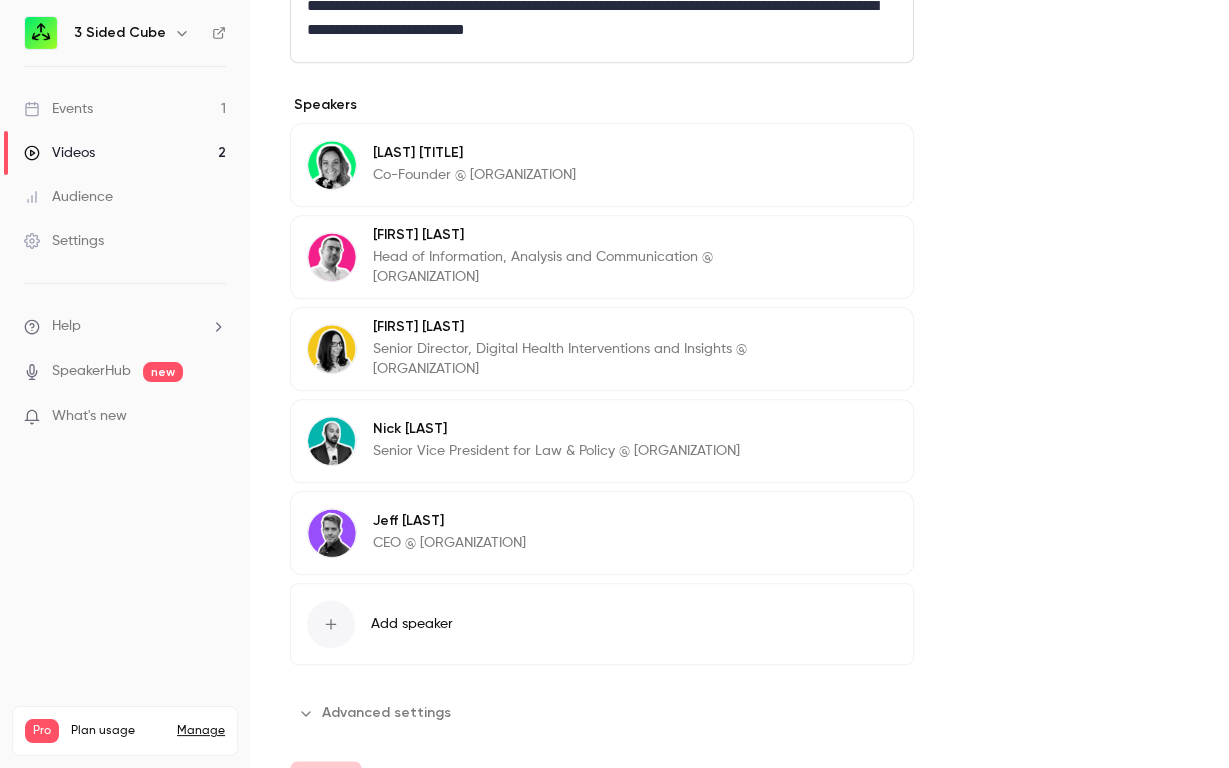 scroll, scrollTop: 1522, scrollLeft: 0, axis: vertical 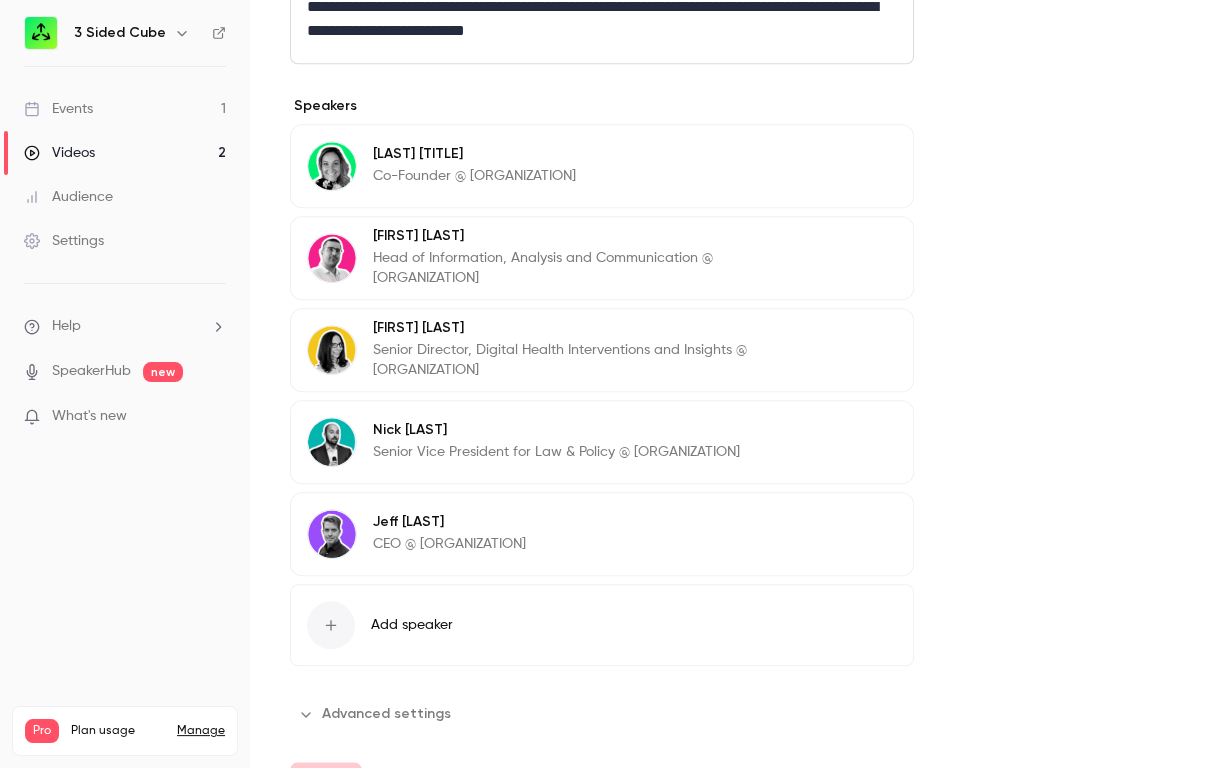 type 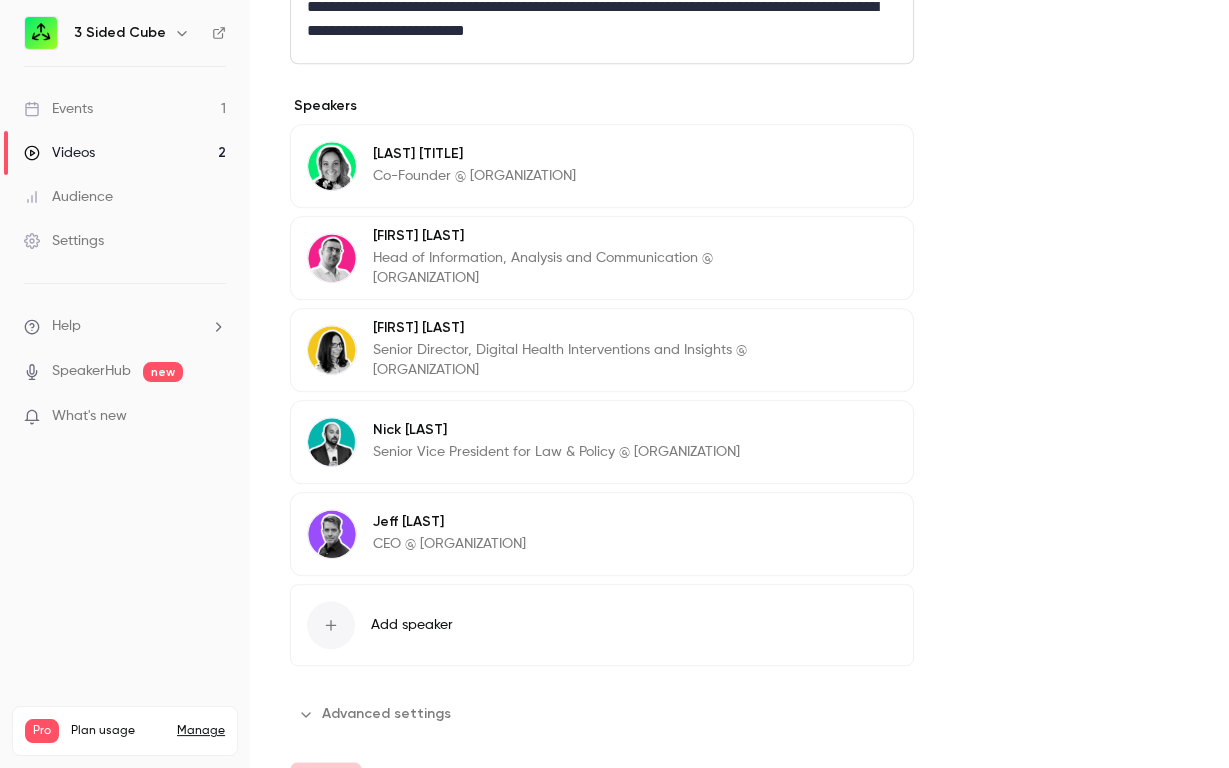click on "Videos 2" at bounding box center [125, 153] 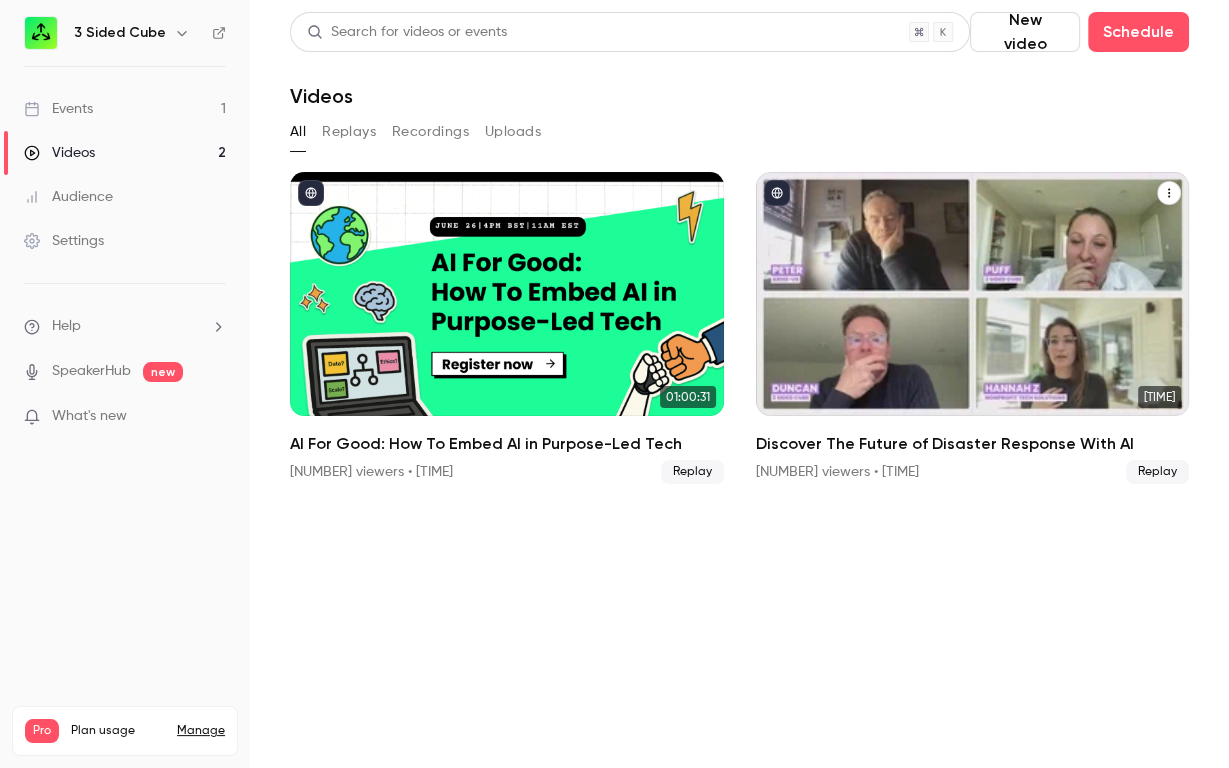 click at bounding box center [973, 294] 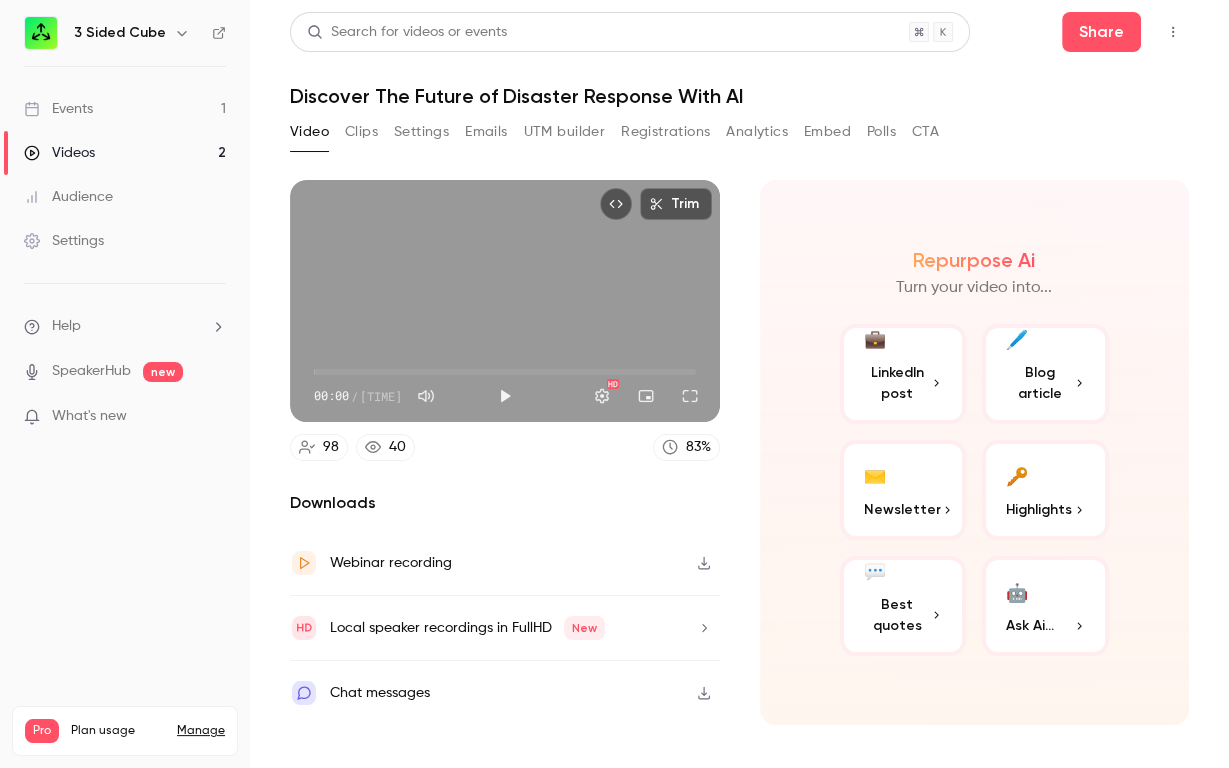 click on "Settings" at bounding box center [421, 132] 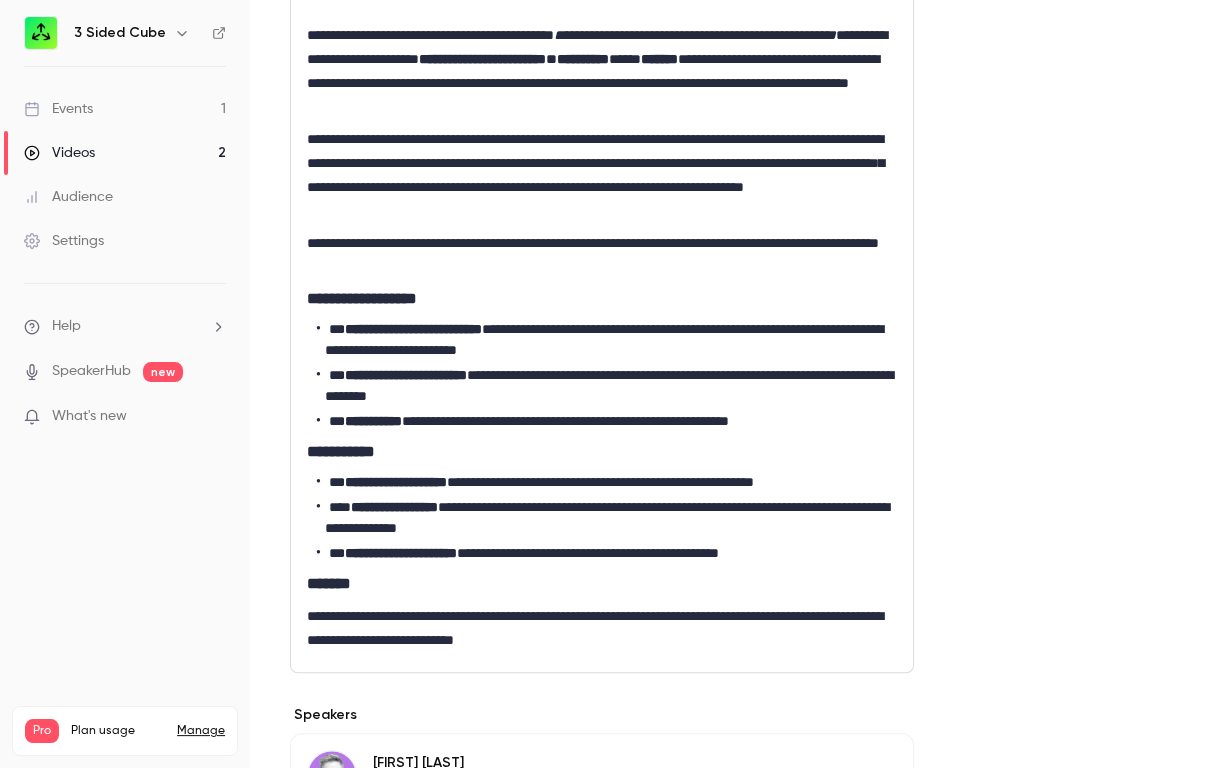 scroll, scrollTop: 1396, scrollLeft: 0, axis: vertical 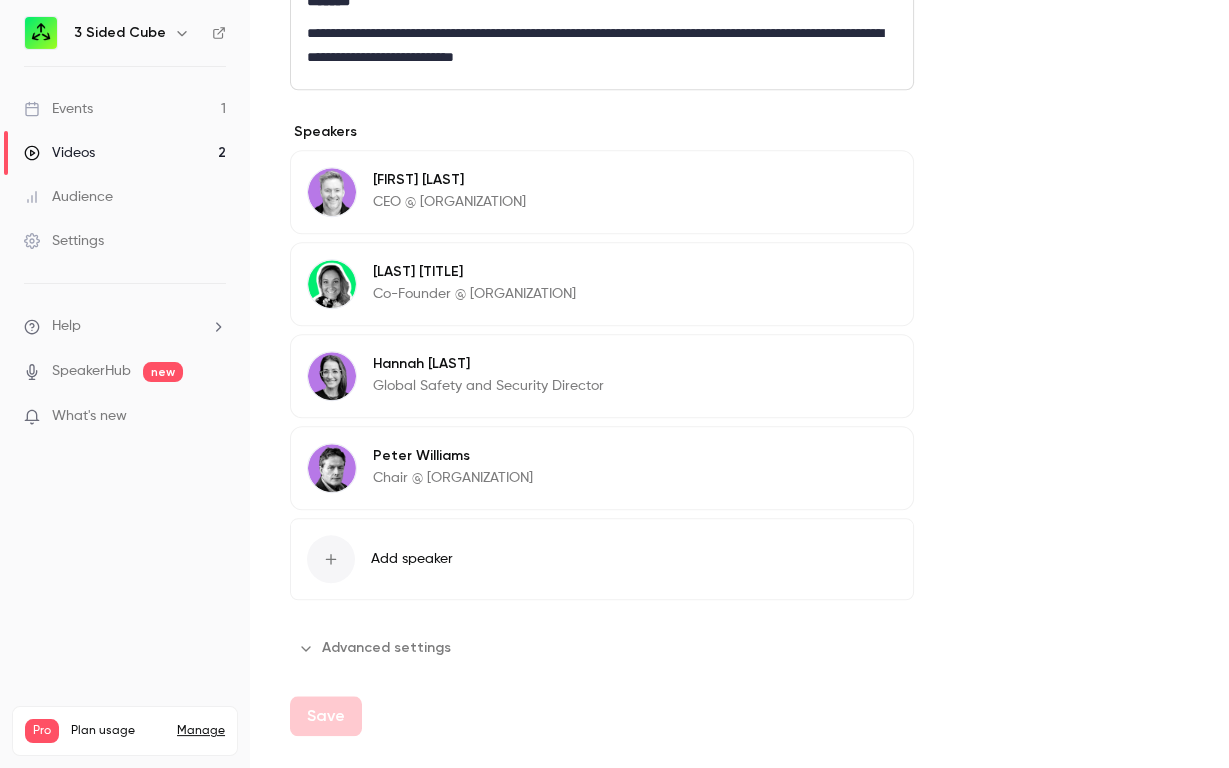 type 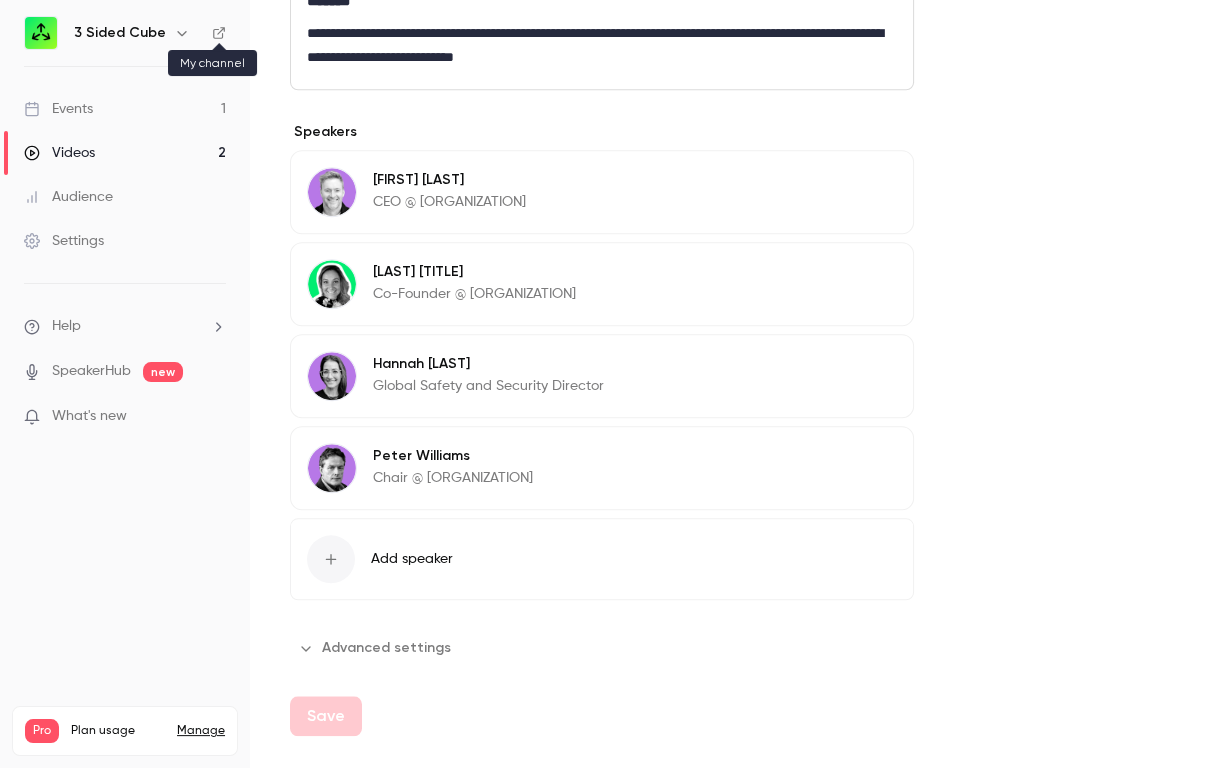 click 